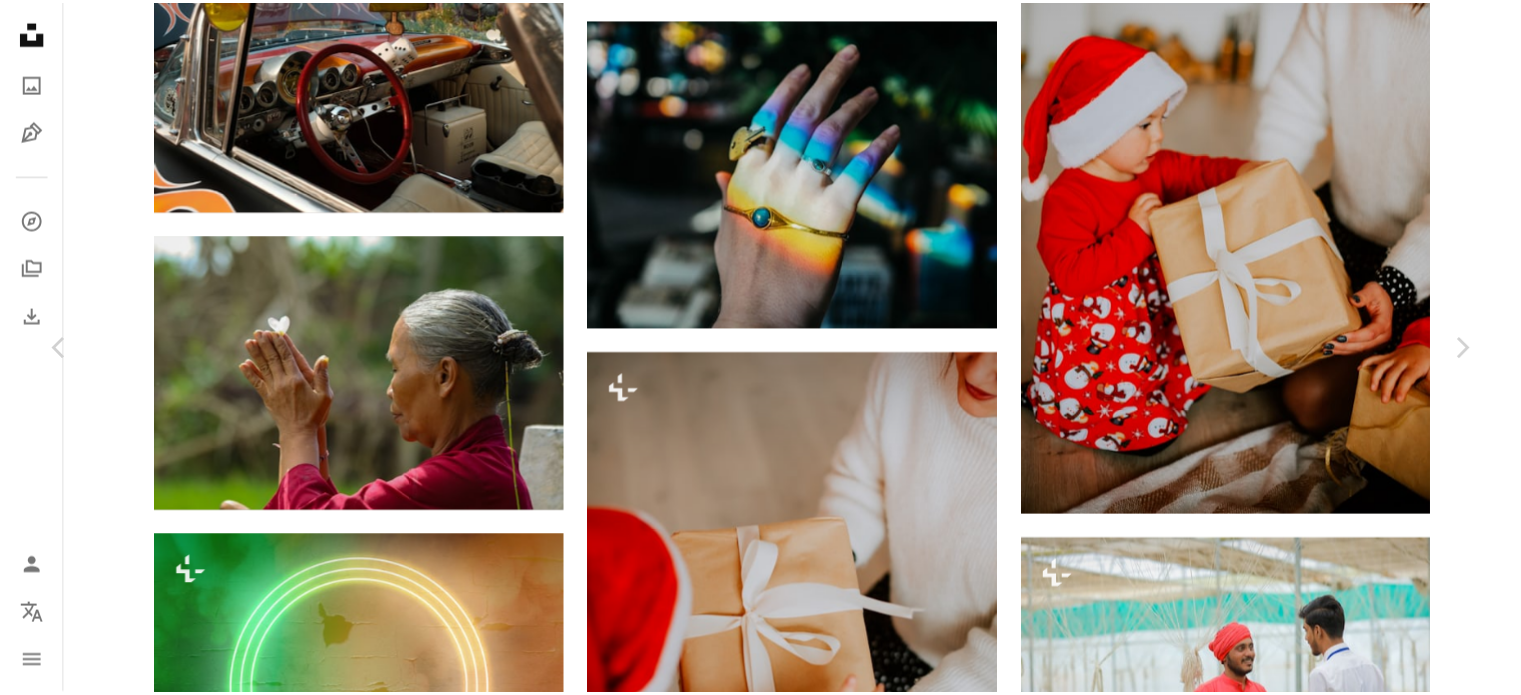 scroll, scrollTop: 13455, scrollLeft: 0, axis: vertical 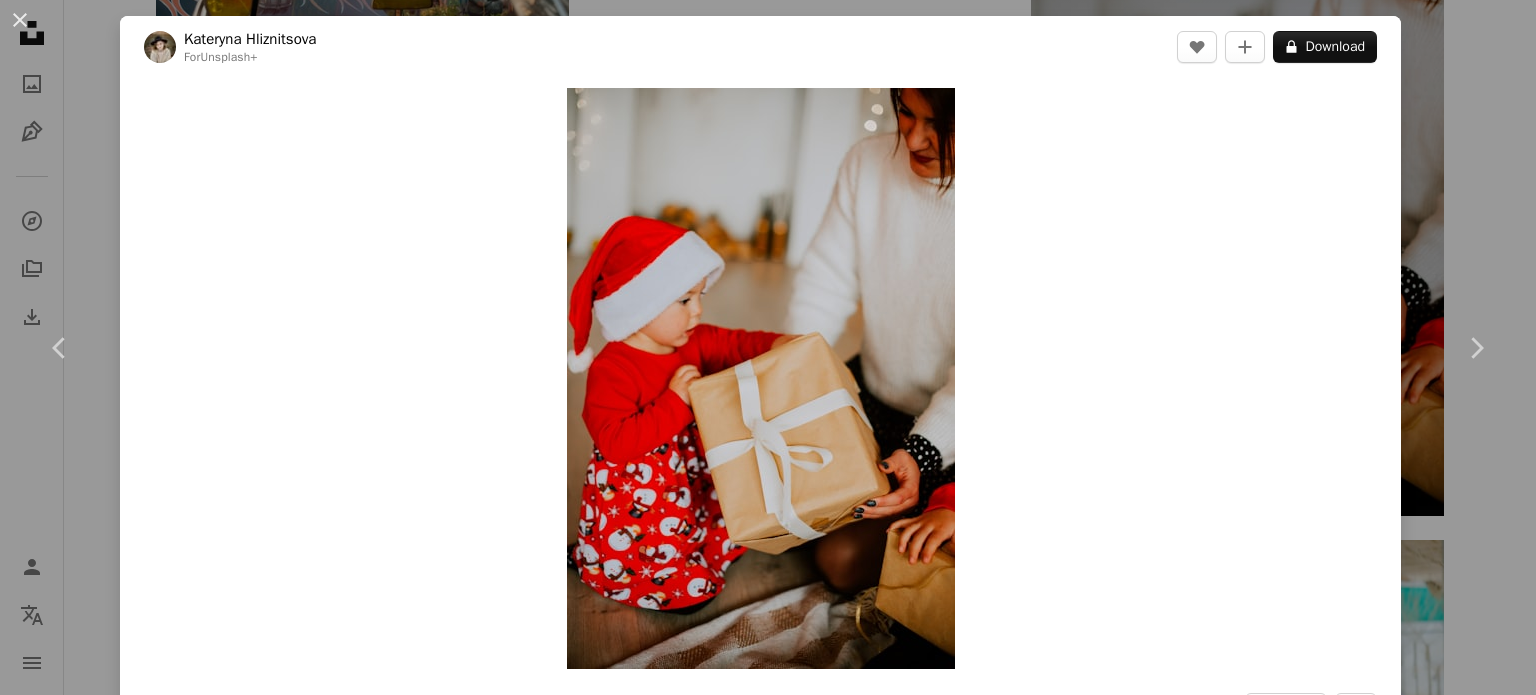 click on "[FIRST] [LAST] For Unsplash+ A lock Download Plus sign for Unsplash+ A heart A plus sign [FIRST] [LAST] For Unsplash+ A lock Download Plus sign for Unsplash+ A heart A plus sign [FIRST] [LAST] For Unsplash+ A lock Download Plus sign for Unsplash+ A heart For" at bounding box center [768, 347] 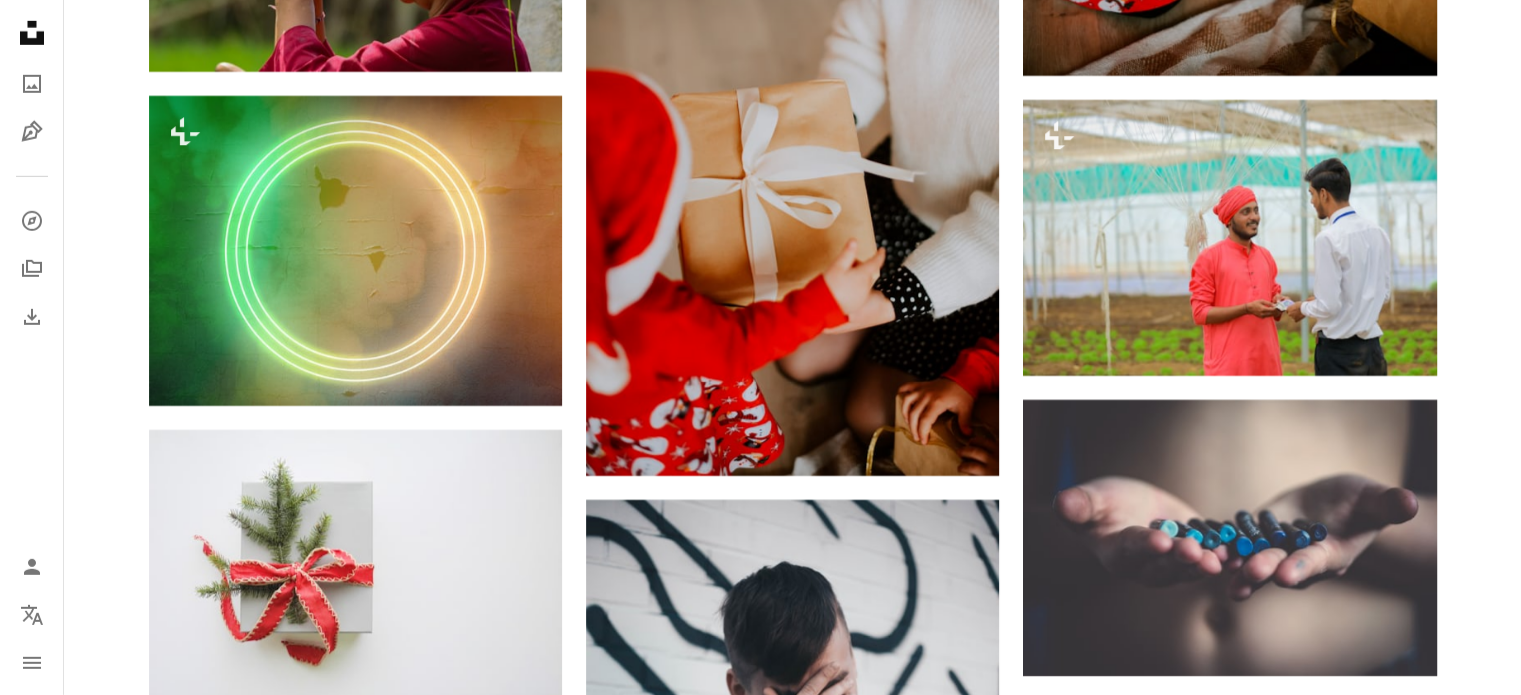 scroll, scrollTop: 13921, scrollLeft: 0, axis: vertical 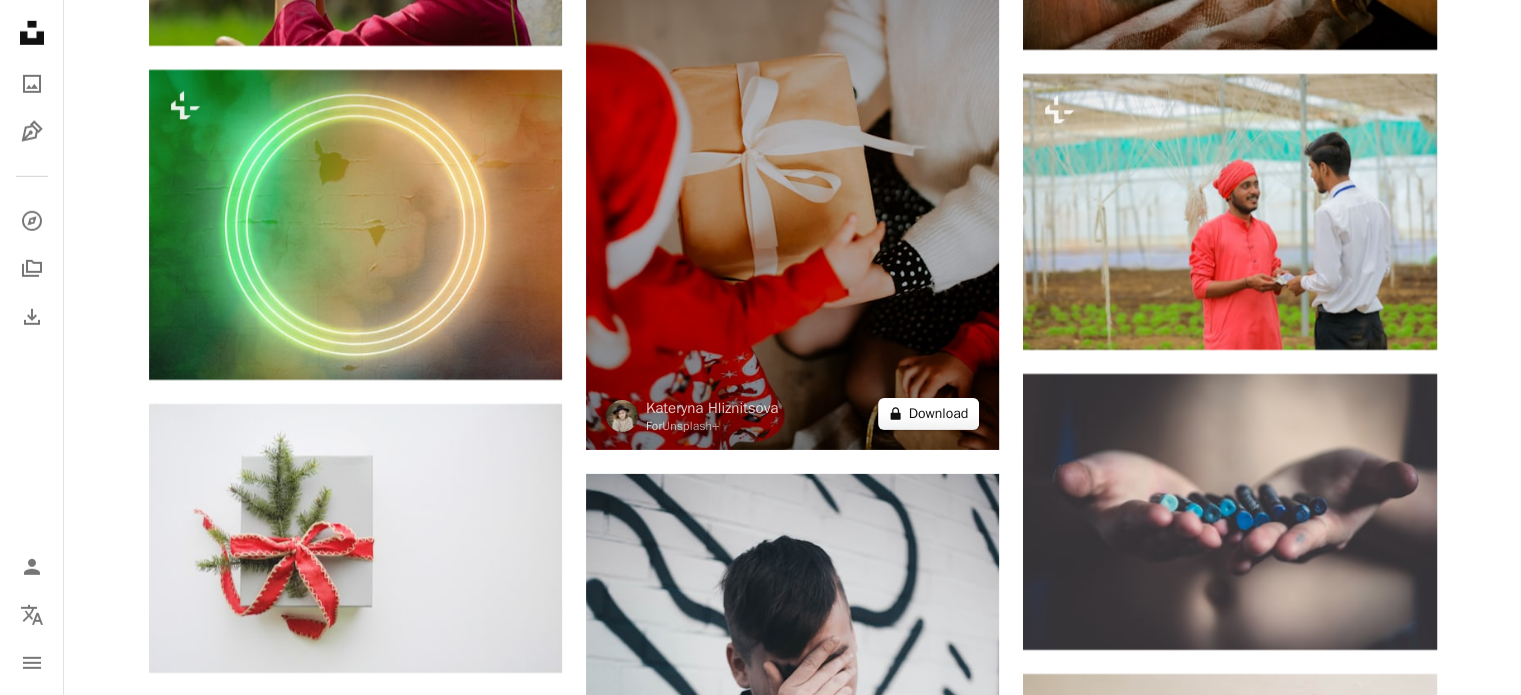 click on "A lock Download" at bounding box center [929, 414] 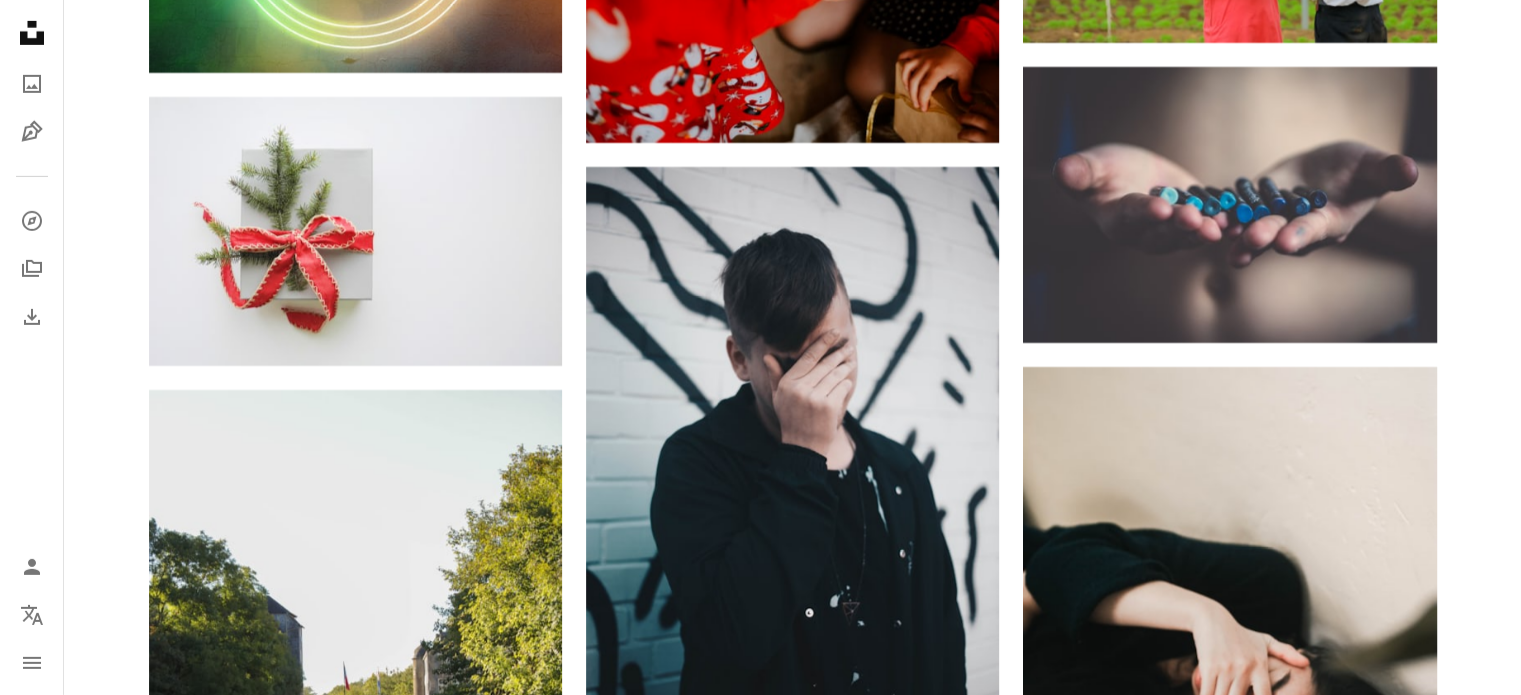scroll, scrollTop: 14321, scrollLeft: 0, axis: vertical 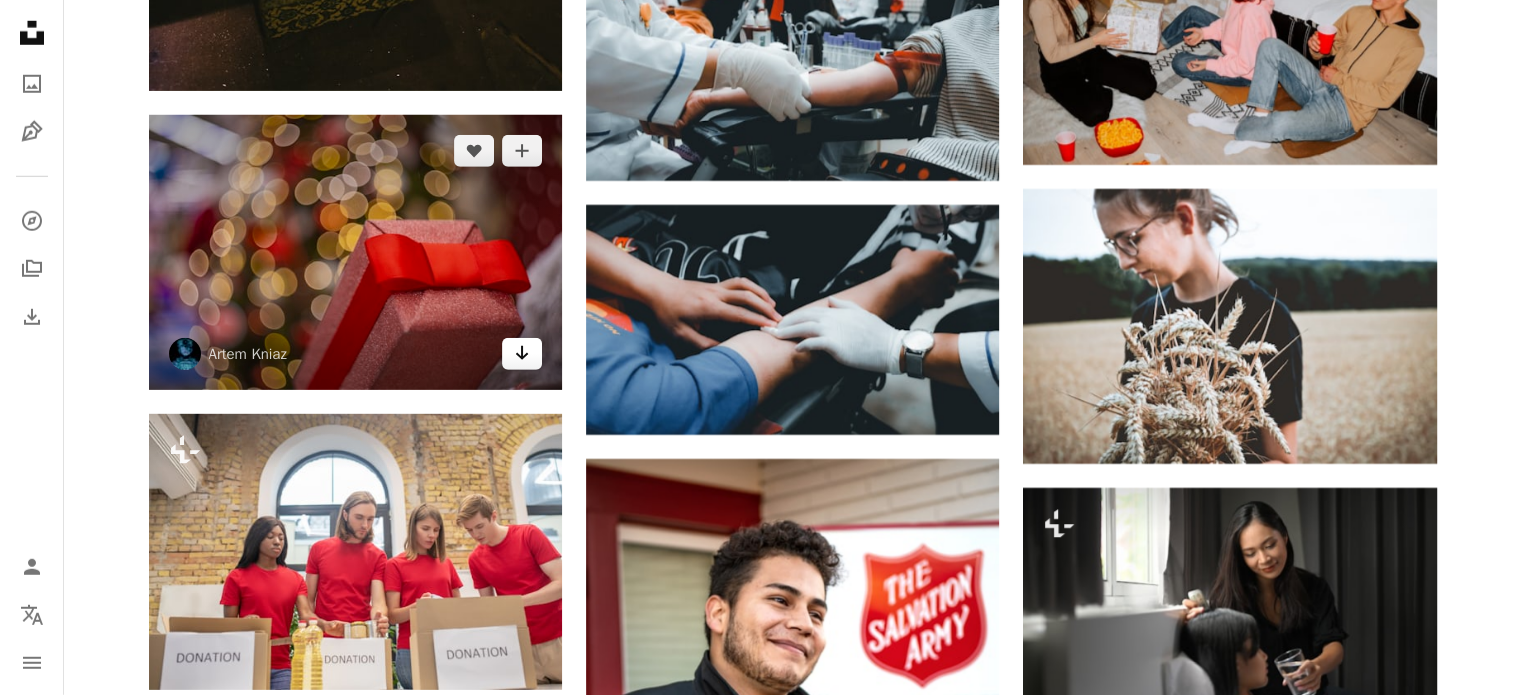 click 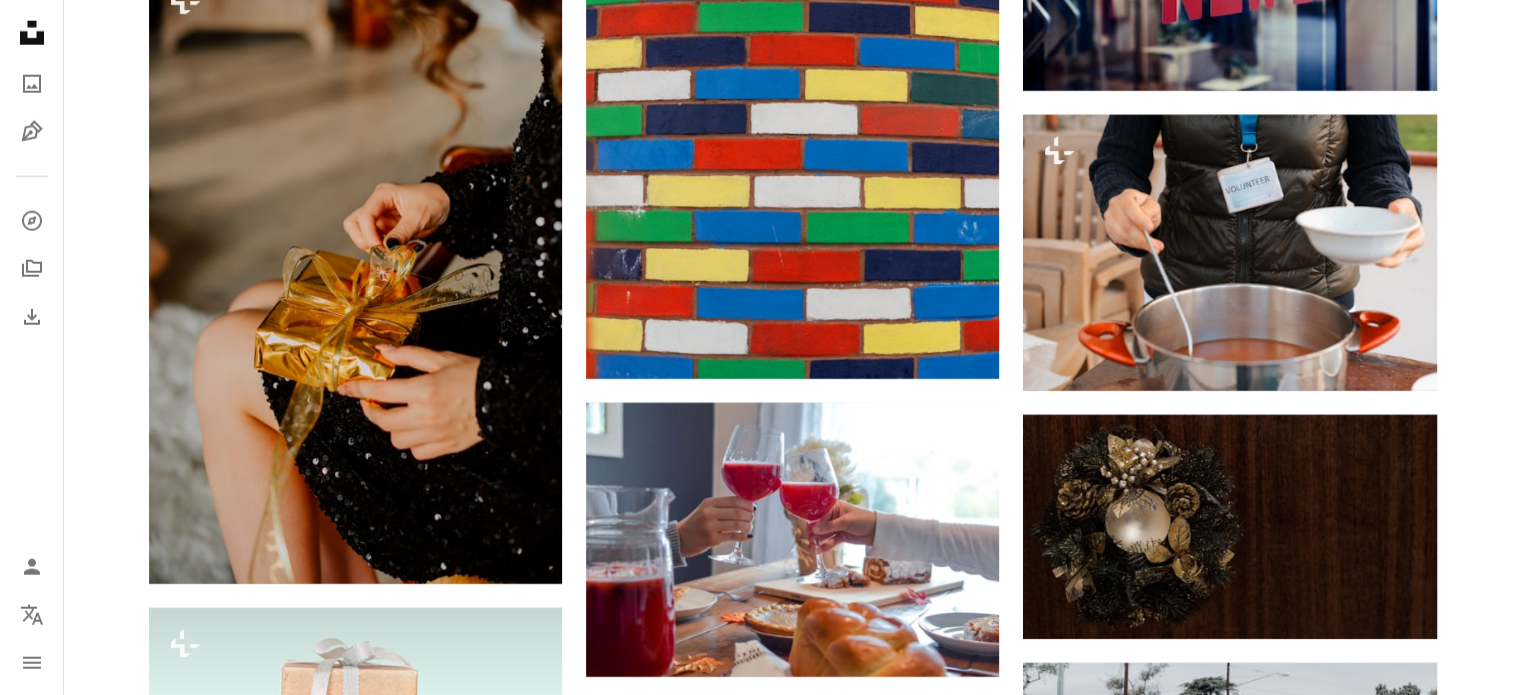 scroll, scrollTop: 35960, scrollLeft: 0, axis: vertical 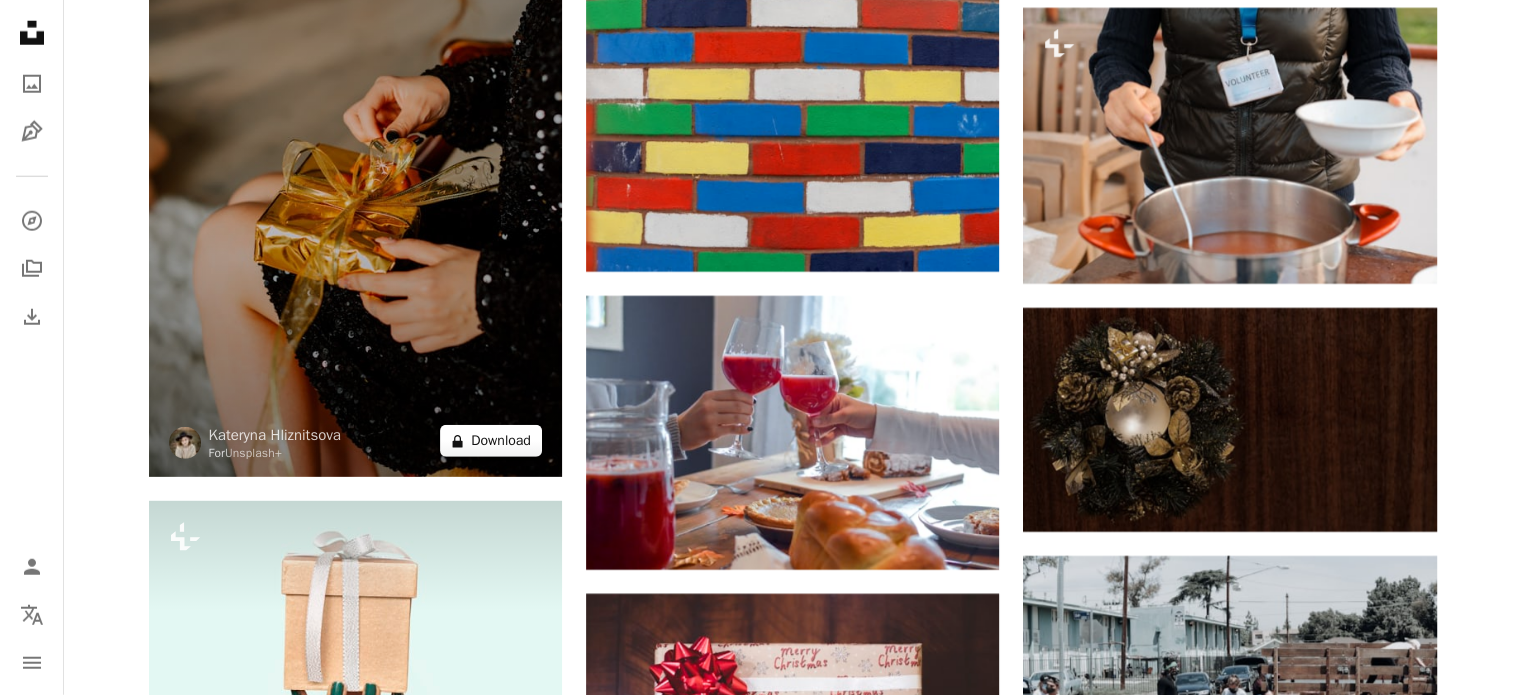 click on "A lock Download" at bounding box center (491, 441) 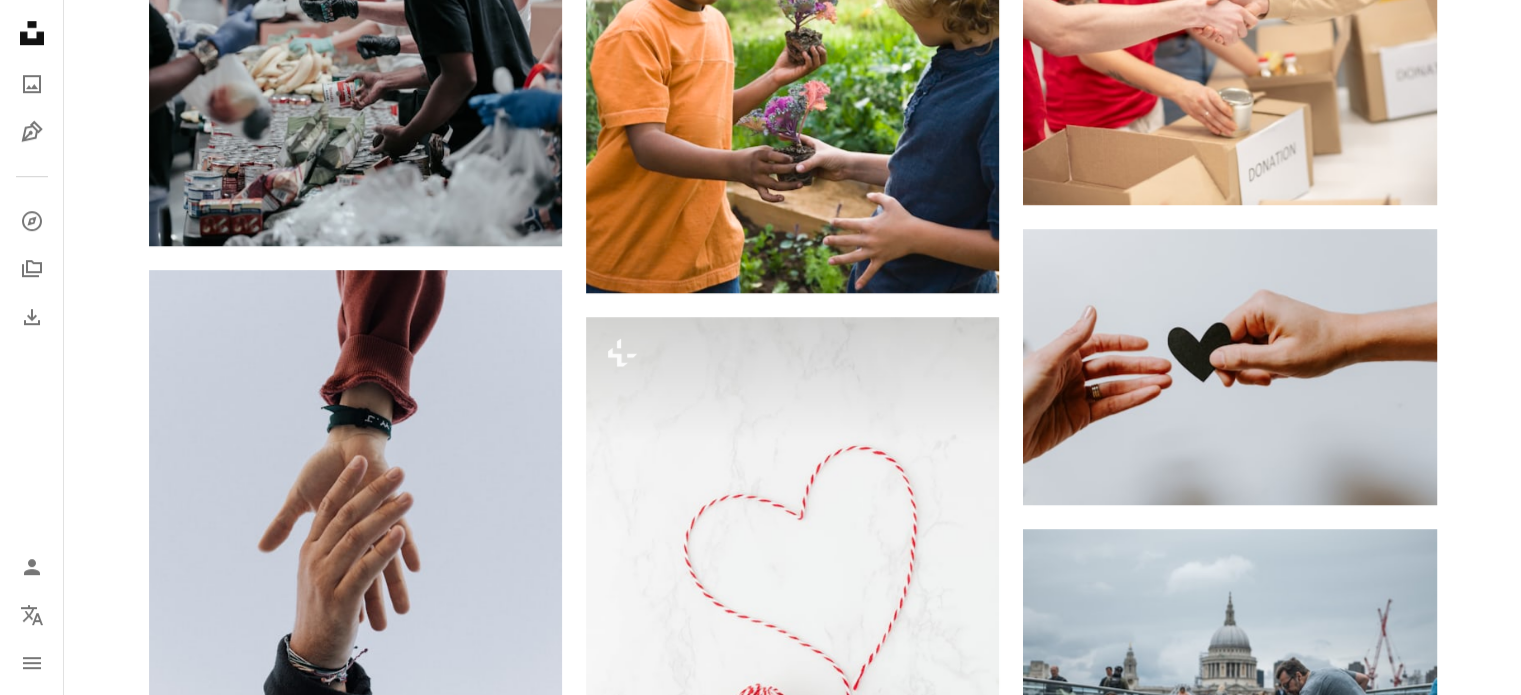 scroll, scrollTop: 1453, scrollLeft: 0, axis: vertical 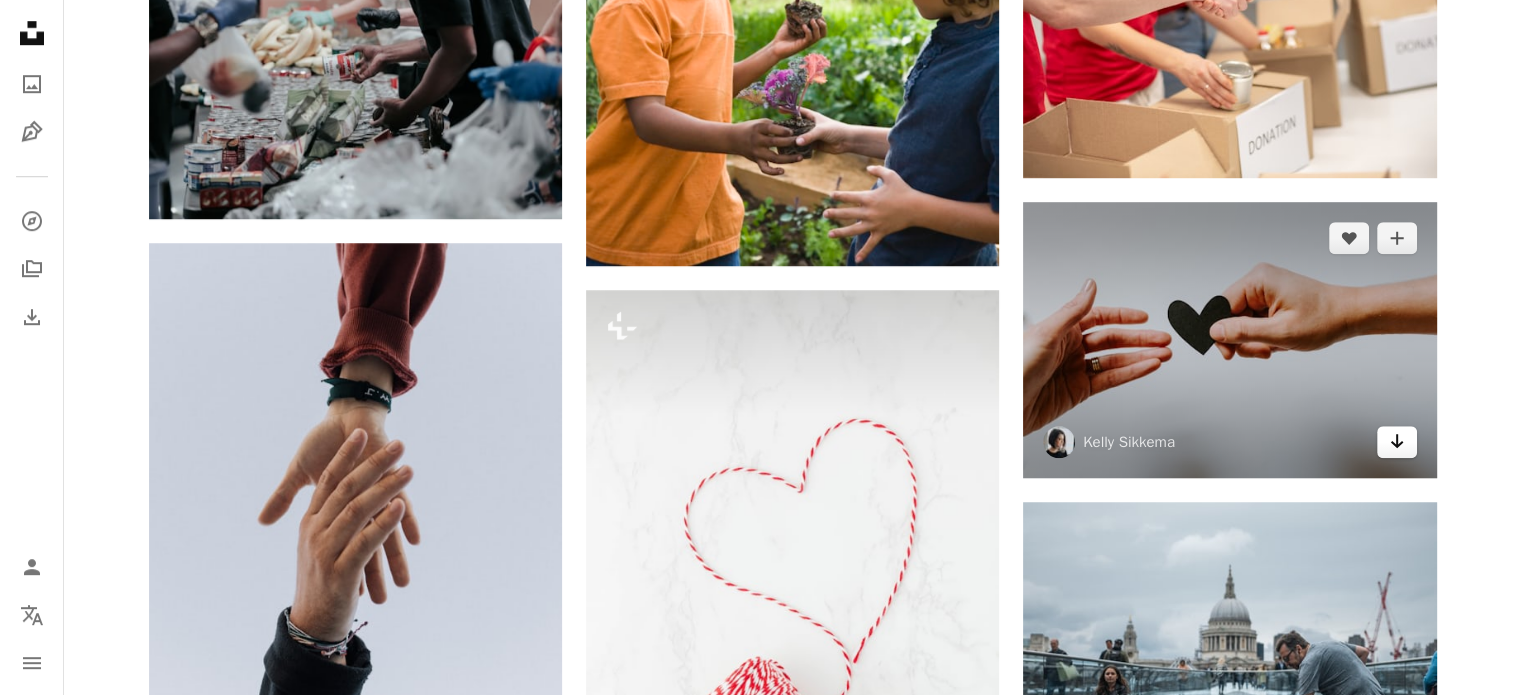 click on "Arrow pointing down" 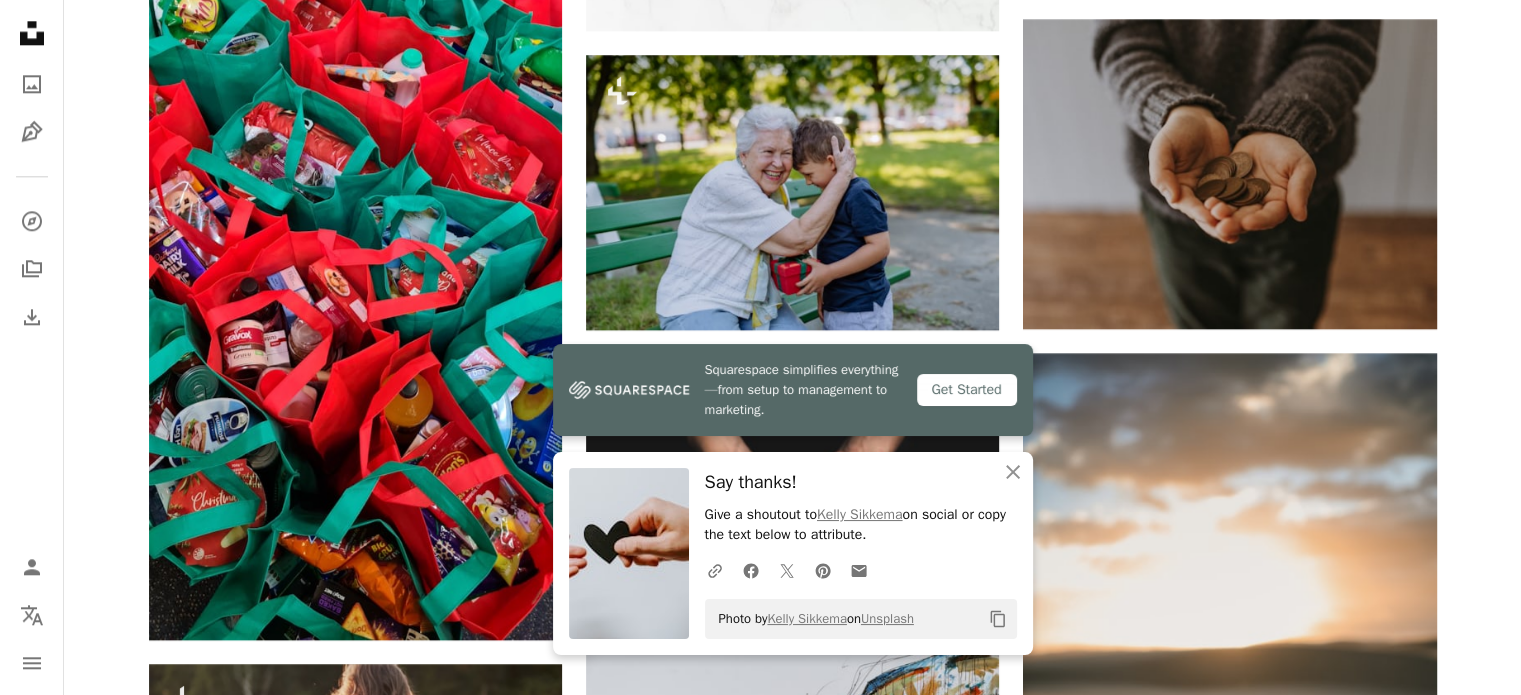 scroll, scrollTop: 2372, scrollLeft: 0, axis: vertical 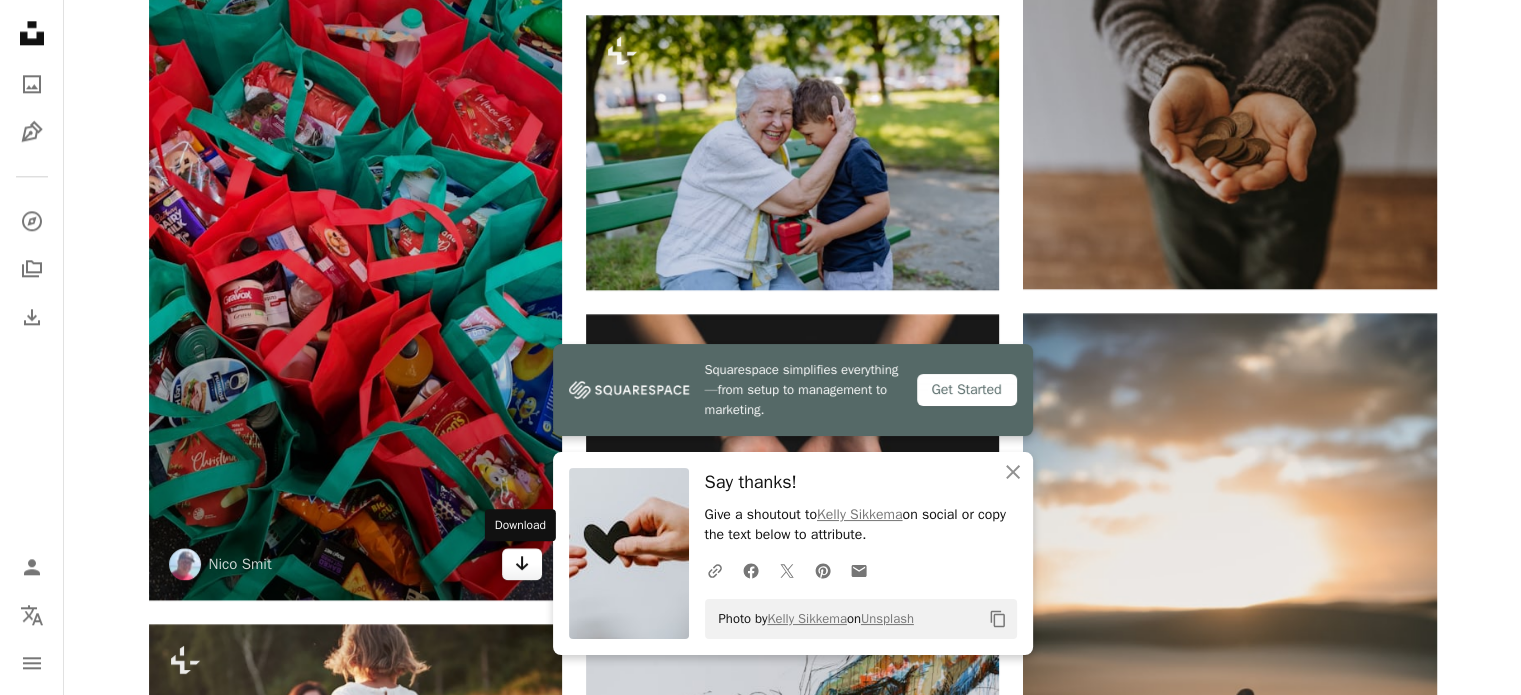 click on "Arrow pointing down" 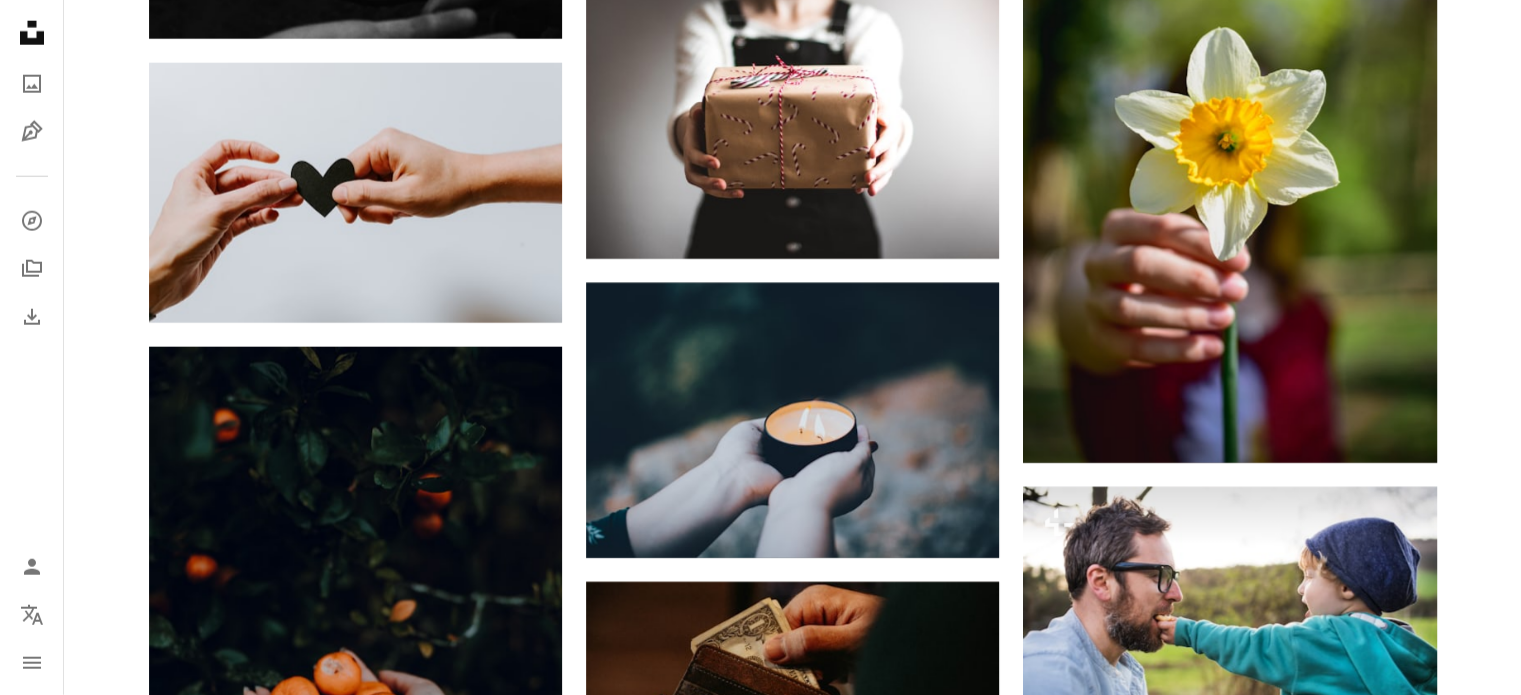 scroll, scrollTop: 5199, scrollLeft: 0, axis: vertical 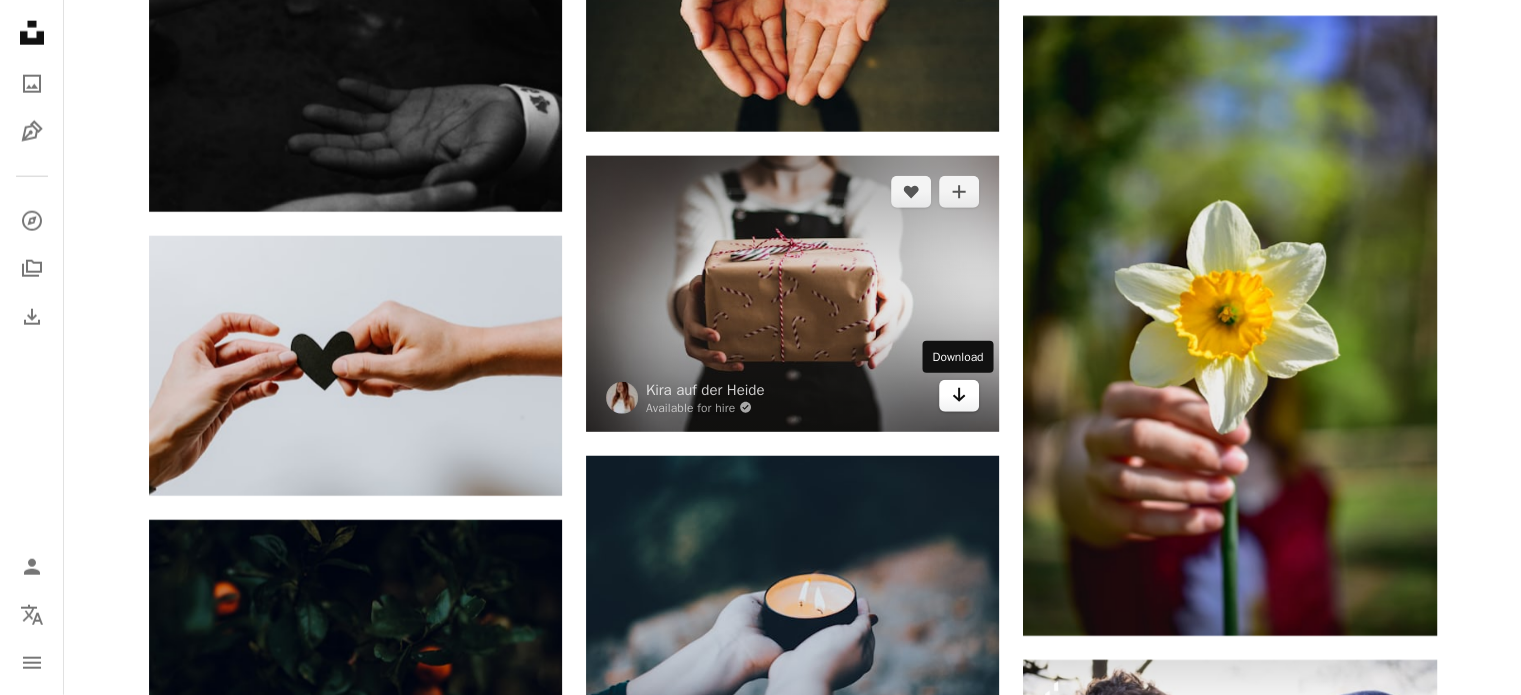 click on "Arrow pointing down" at bounding box center (959, 396) 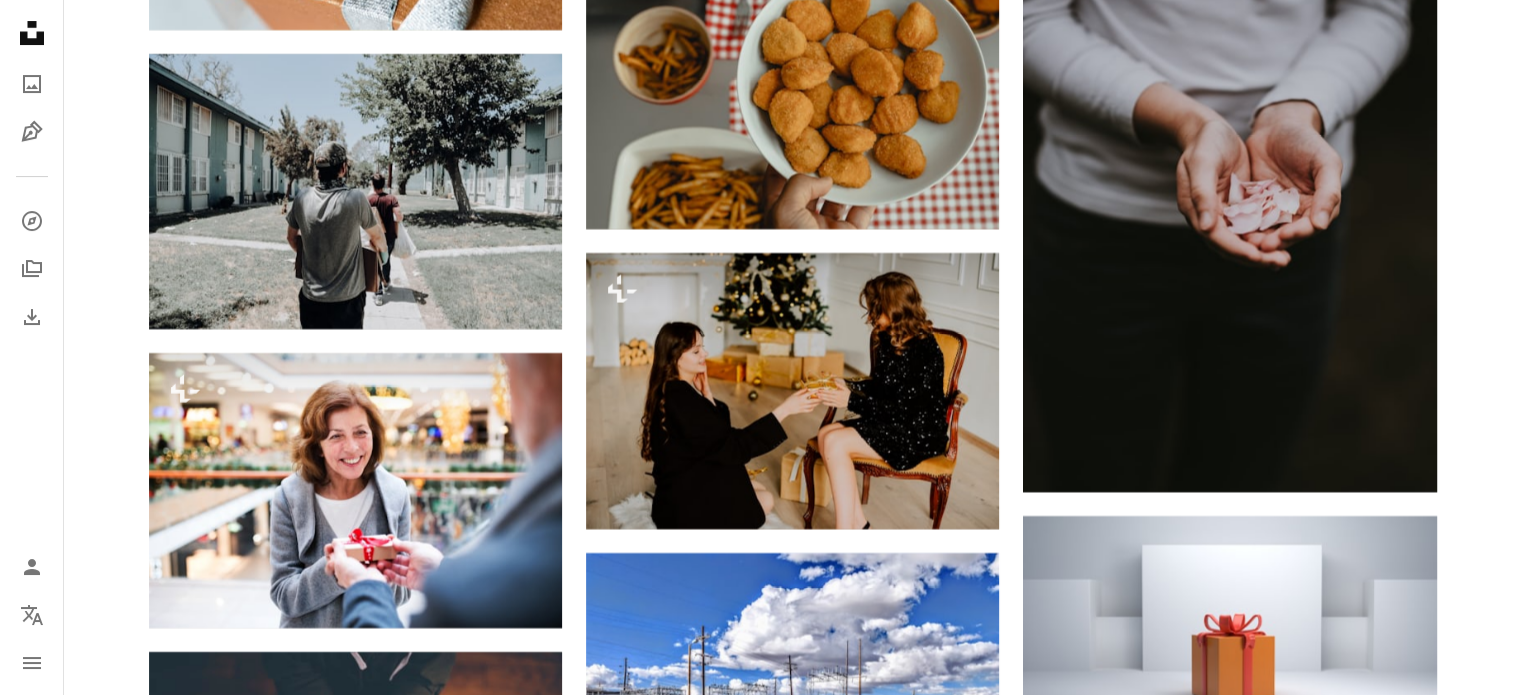 scroll, scrollTop: 8038, scrollLeft: 0, axis: vertical 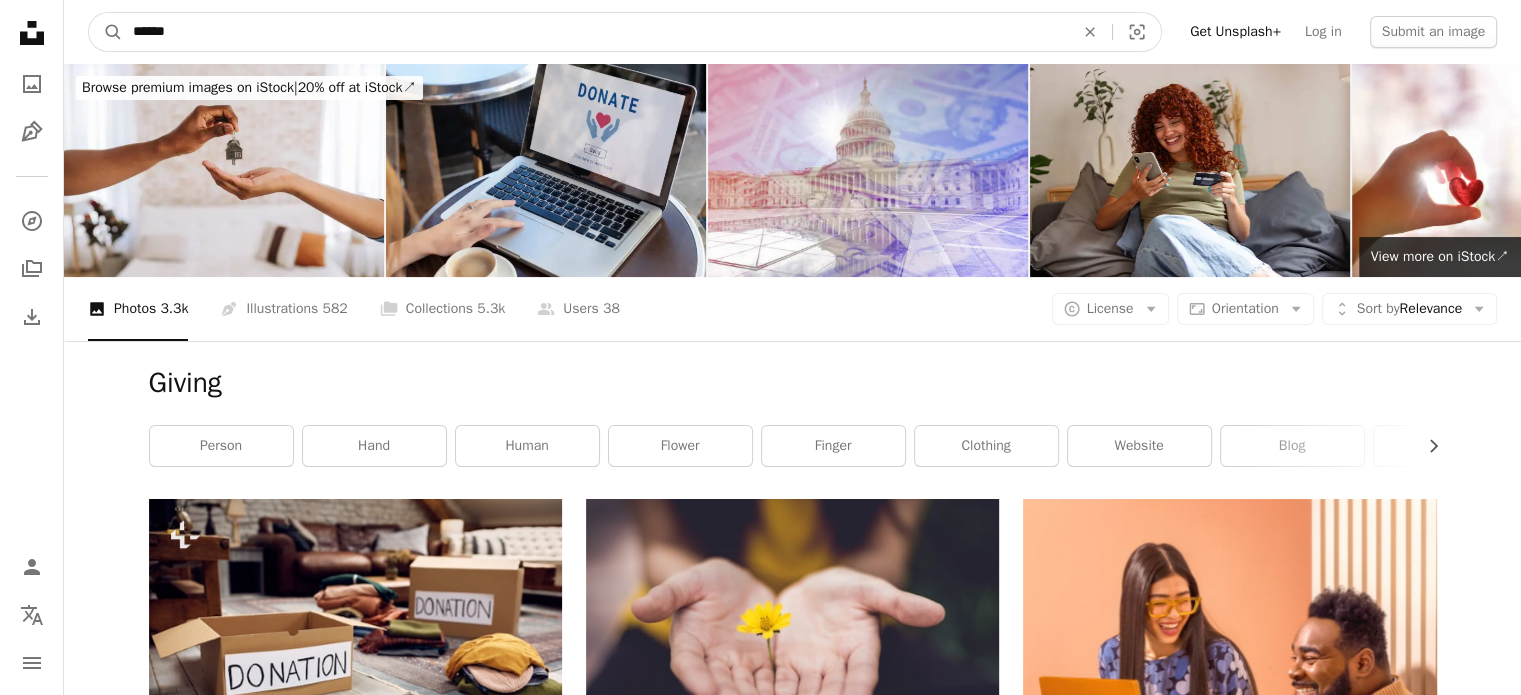 click on "******" at bounding box center [595, 32] 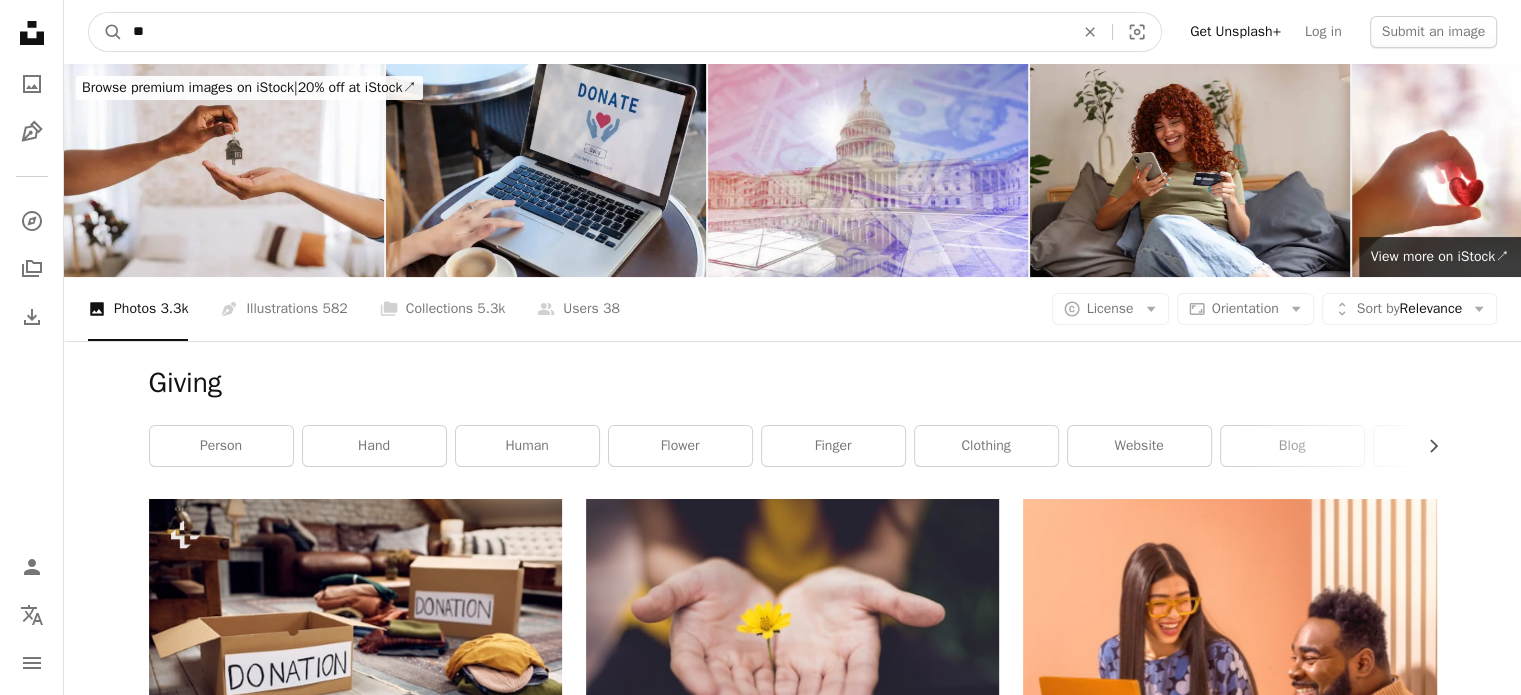type on "*" 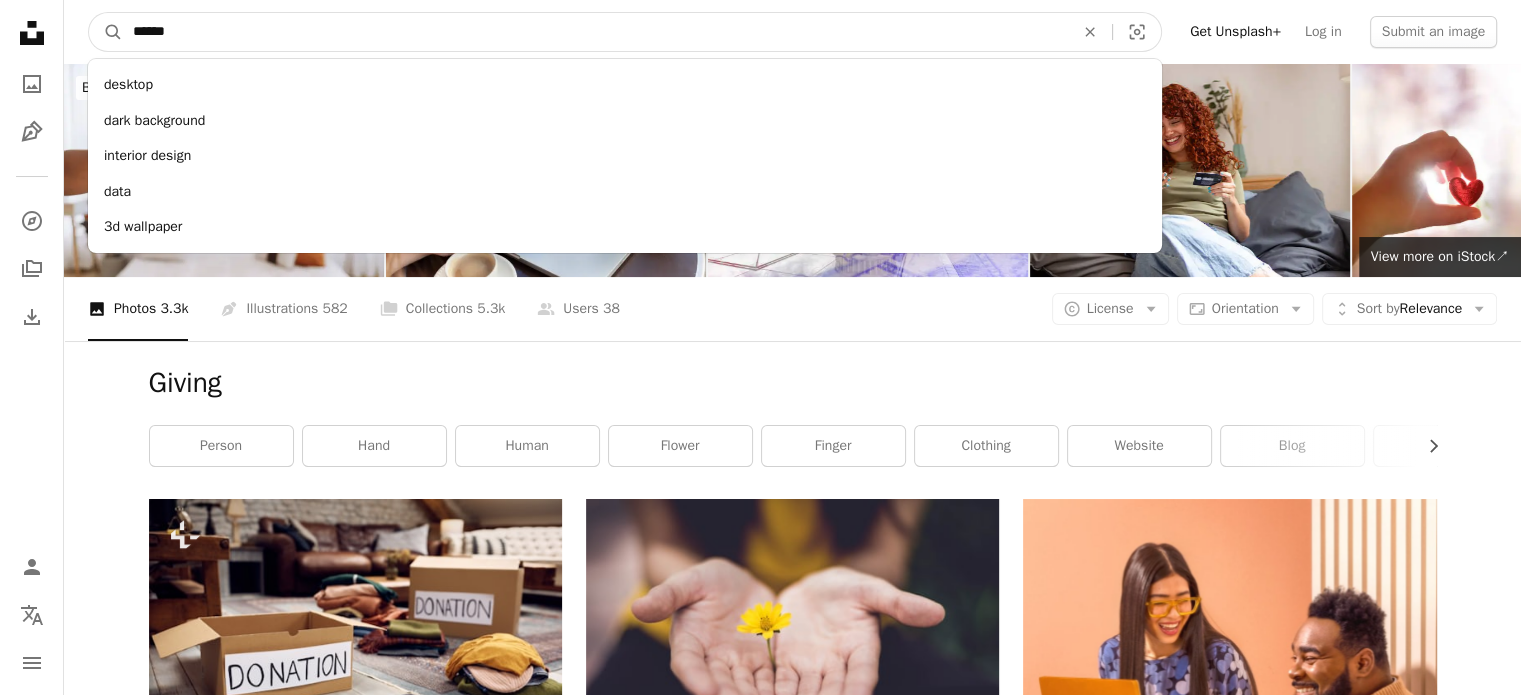 type on "******" 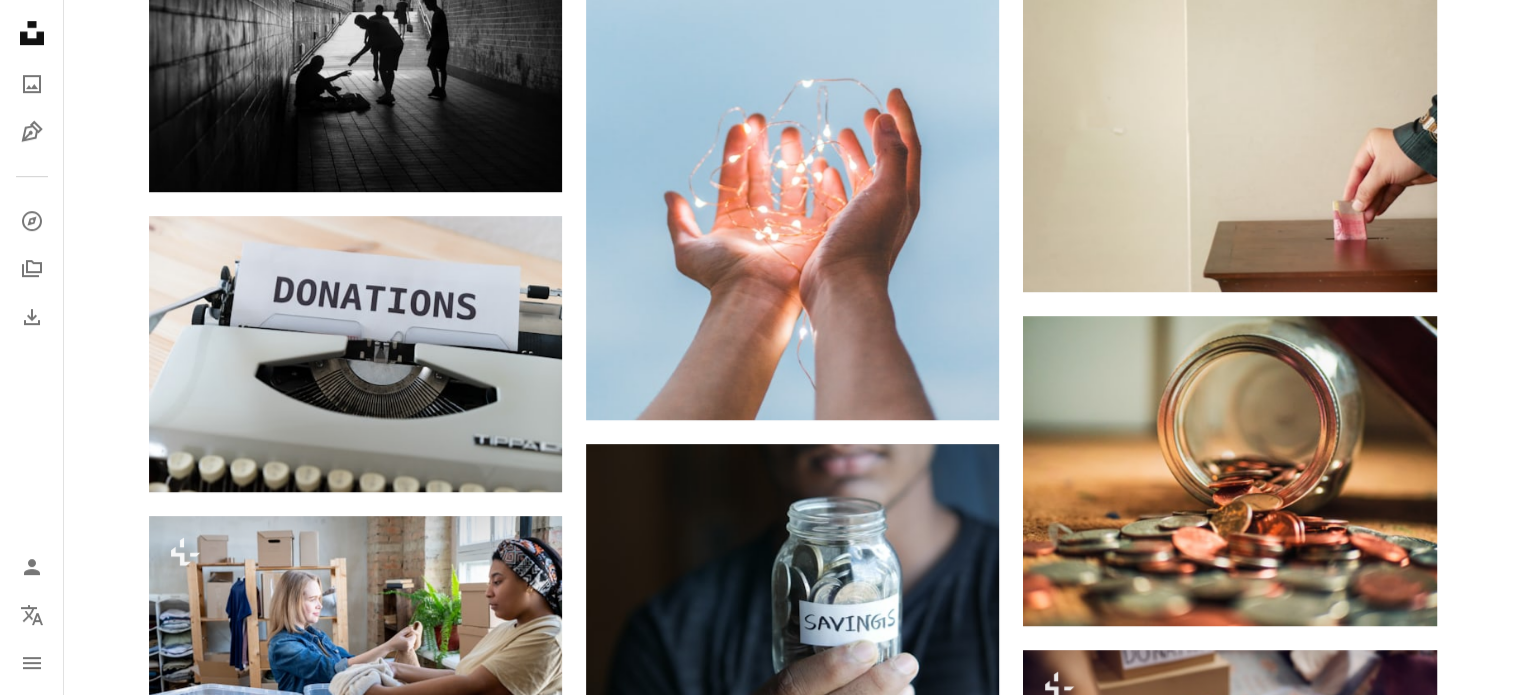 scroll, scrollTop: 1268, scrollLeft: 0, axis: vertical 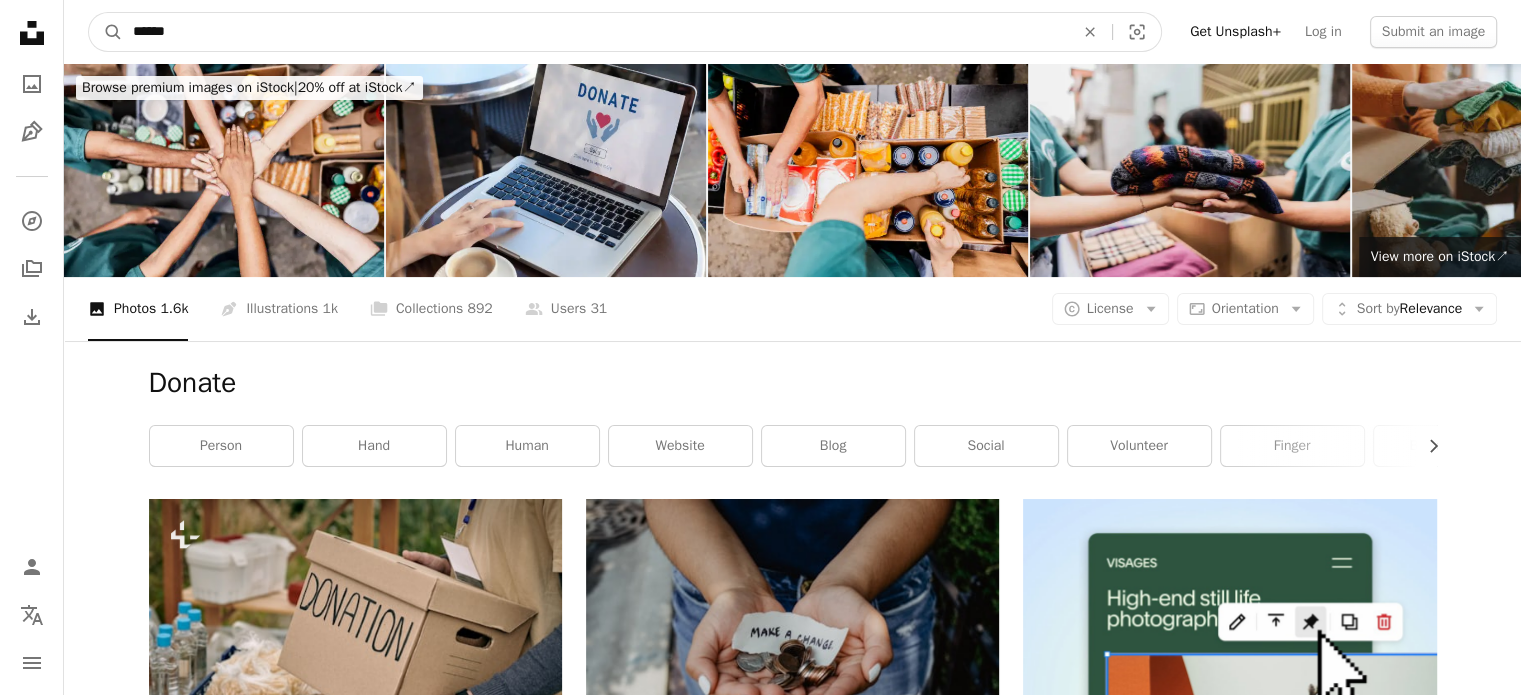 click on "******" at bounding box center [595, 32] 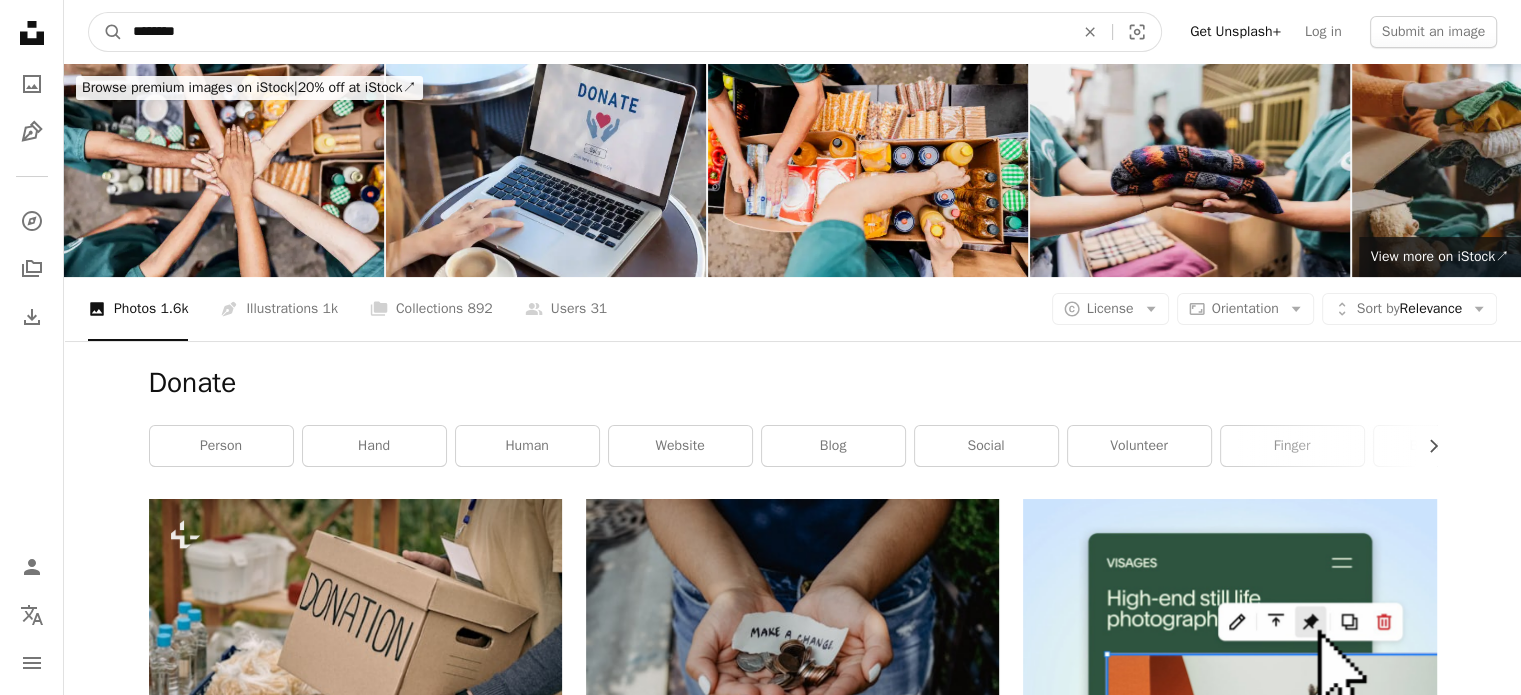 type on "********" 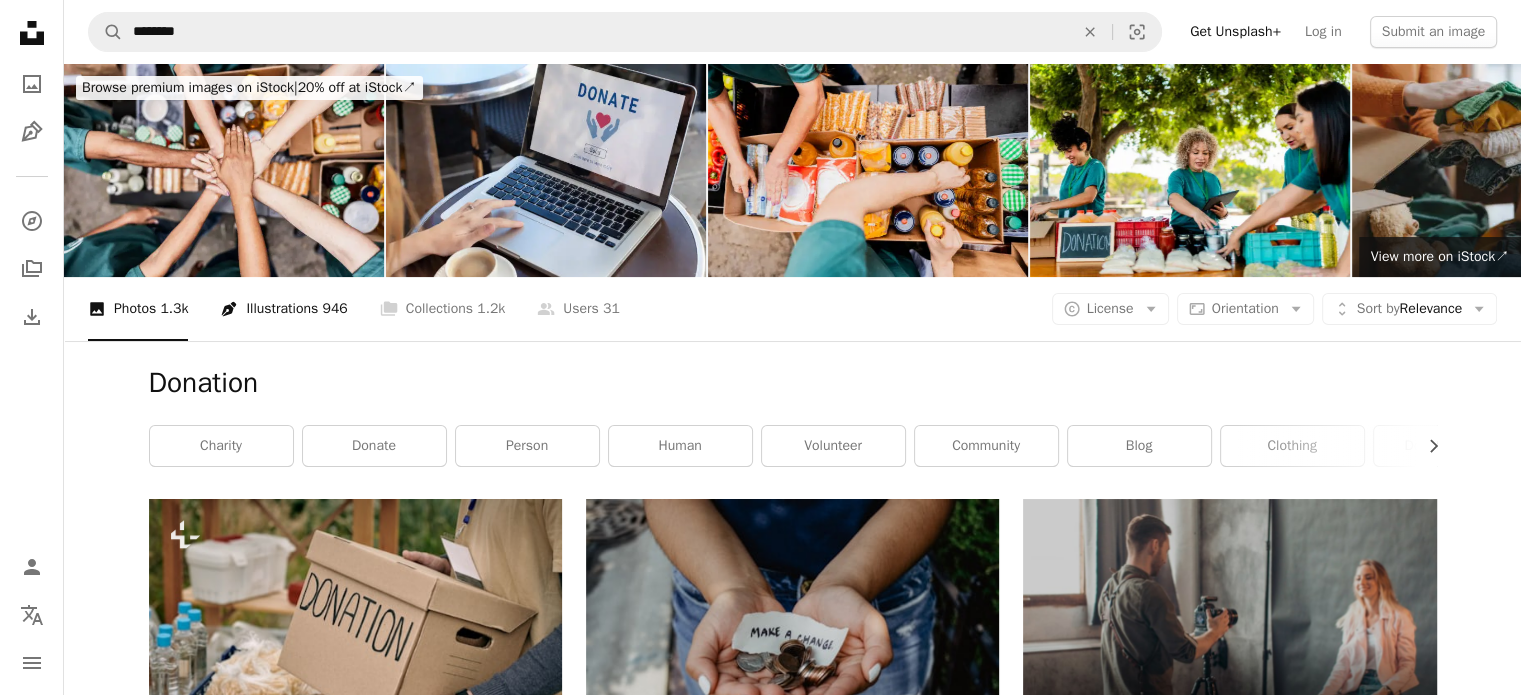 click on "Pen Tool Illustrations   946" at bounding box center (283, 309) 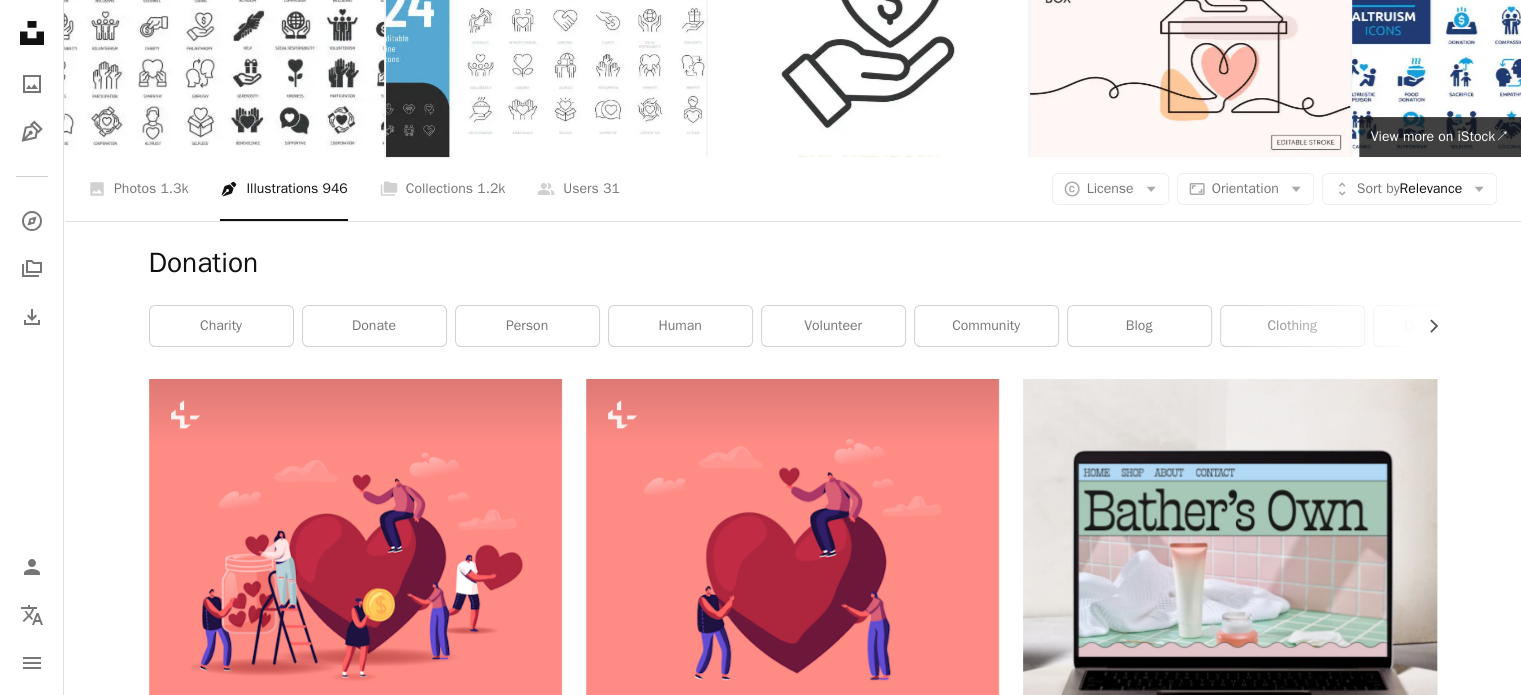 scroll, scrollTop: 83, scrollLeft: 0, axis: vertical 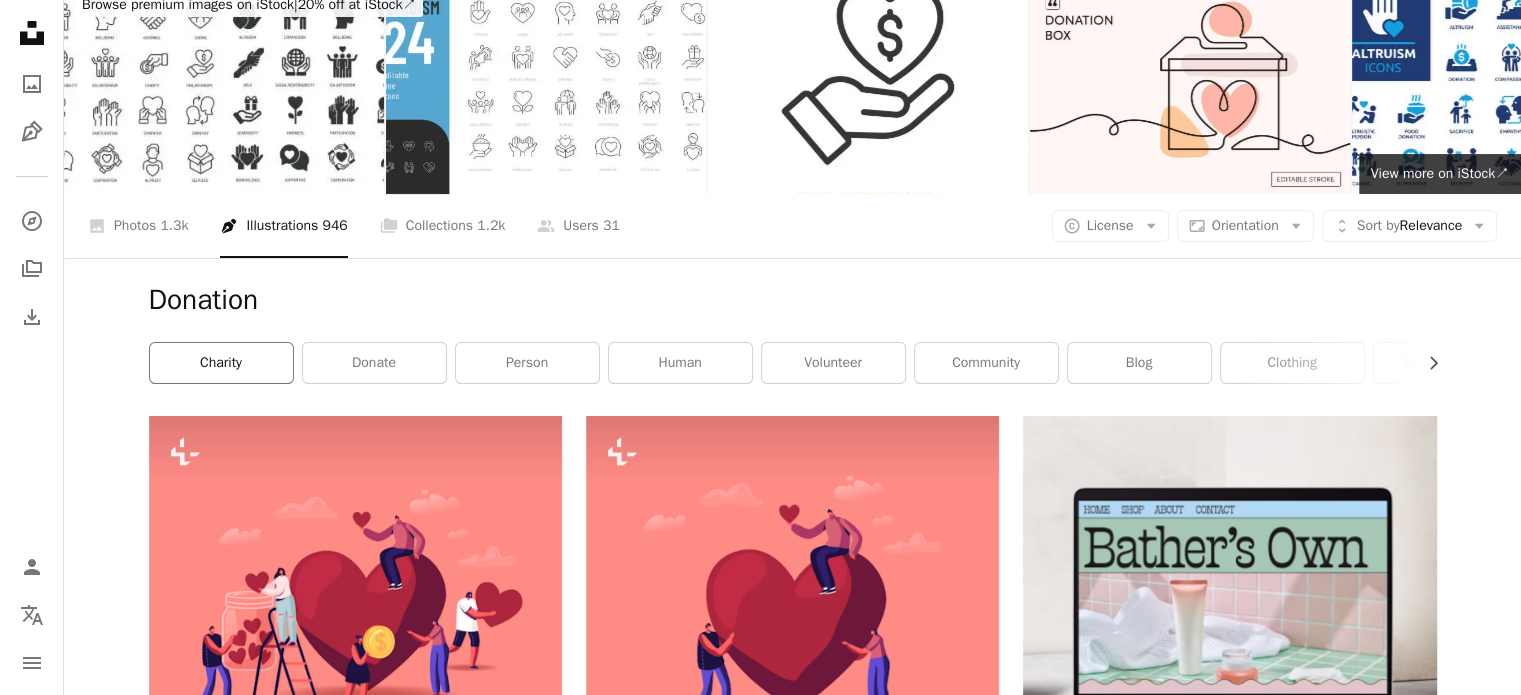 click on "charity" at bounding box center [221, 363] 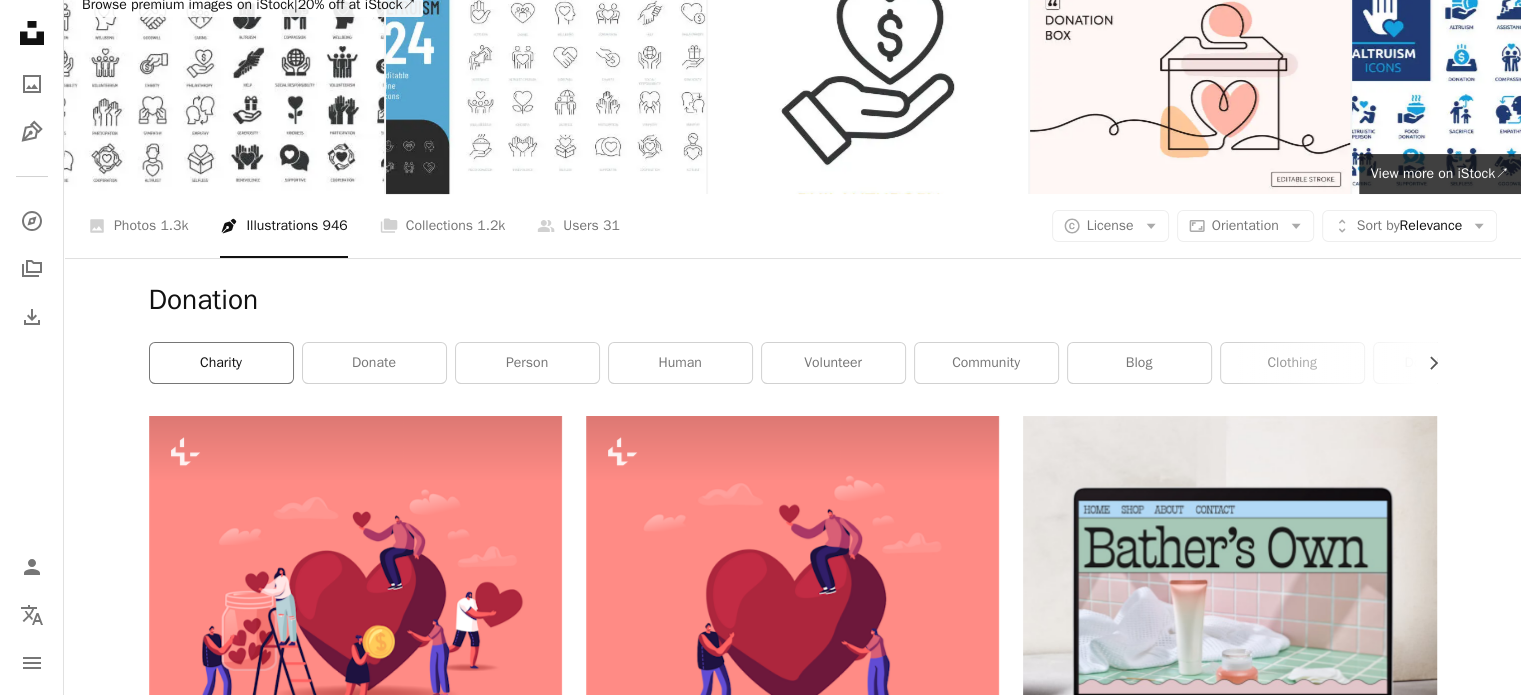 scroll, scrollTop: 0, scrollLeft: 0, axis: both 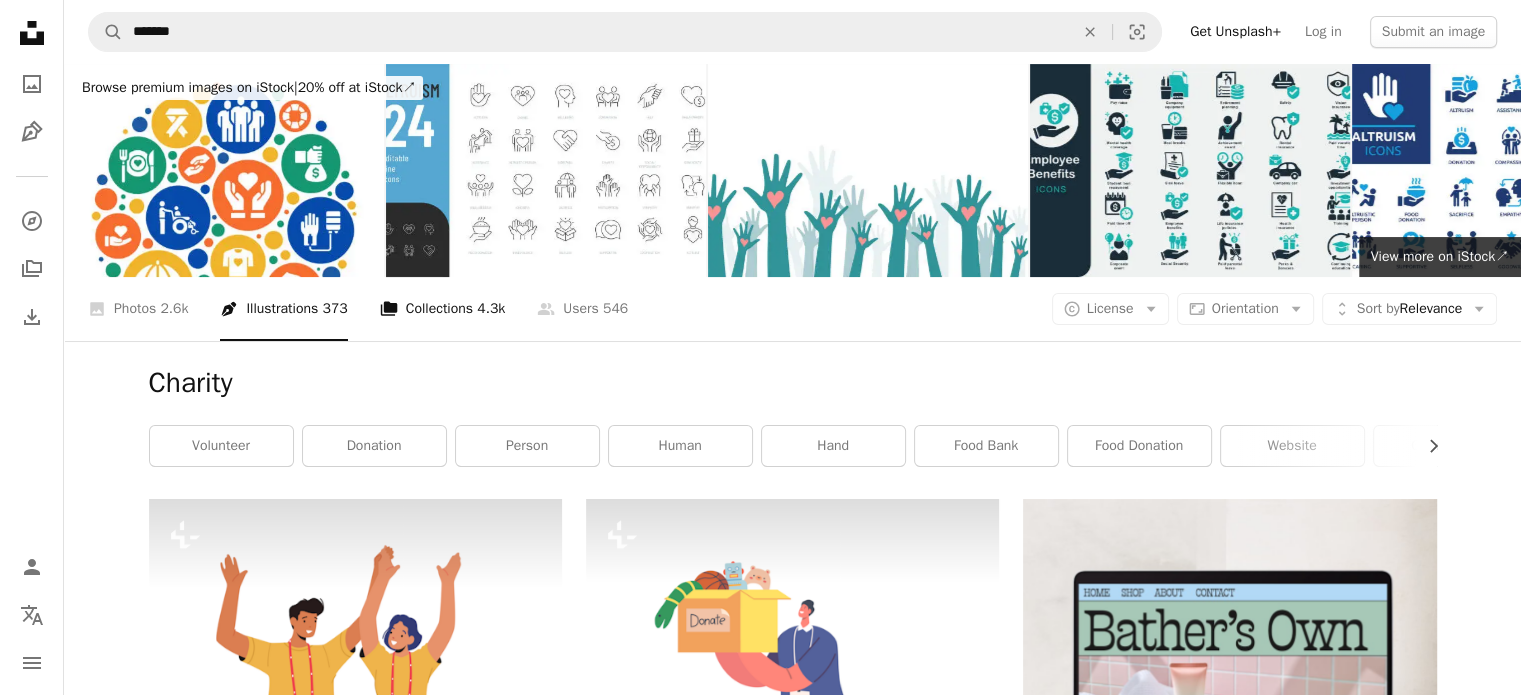 click on "A stack of folders Collections   4.3k" at bounding box center (443, 309) 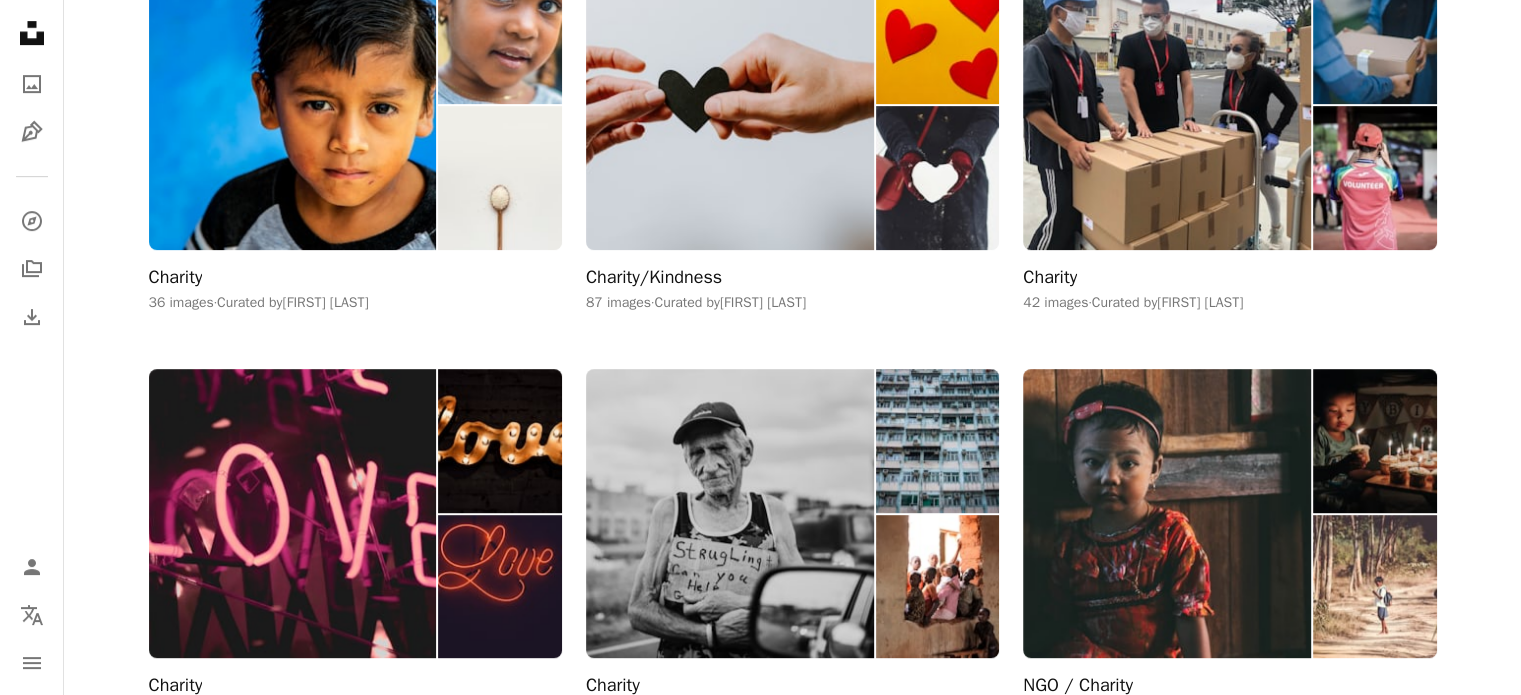 scroll, scrollTop: 810, scrollLeft: 0, axis: vertical 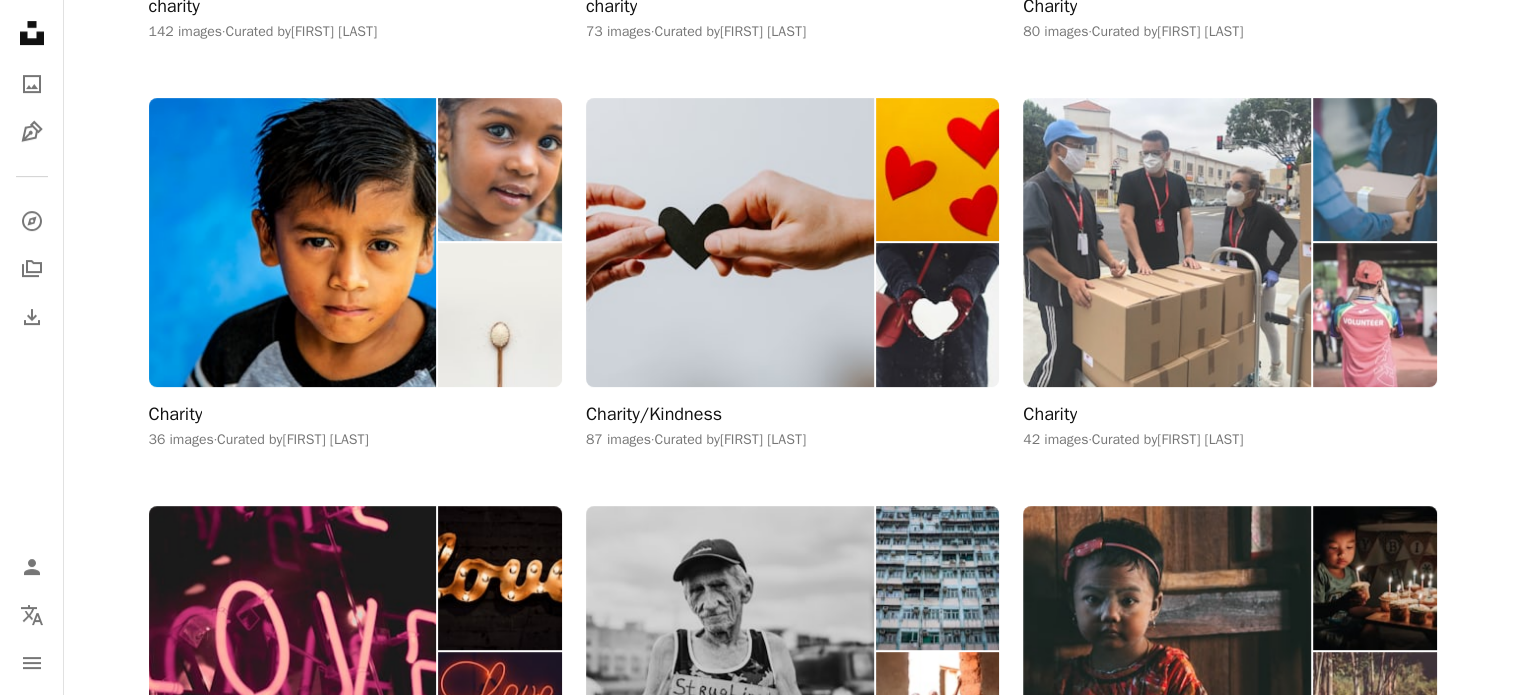 click at bounding box center [1167, 242] 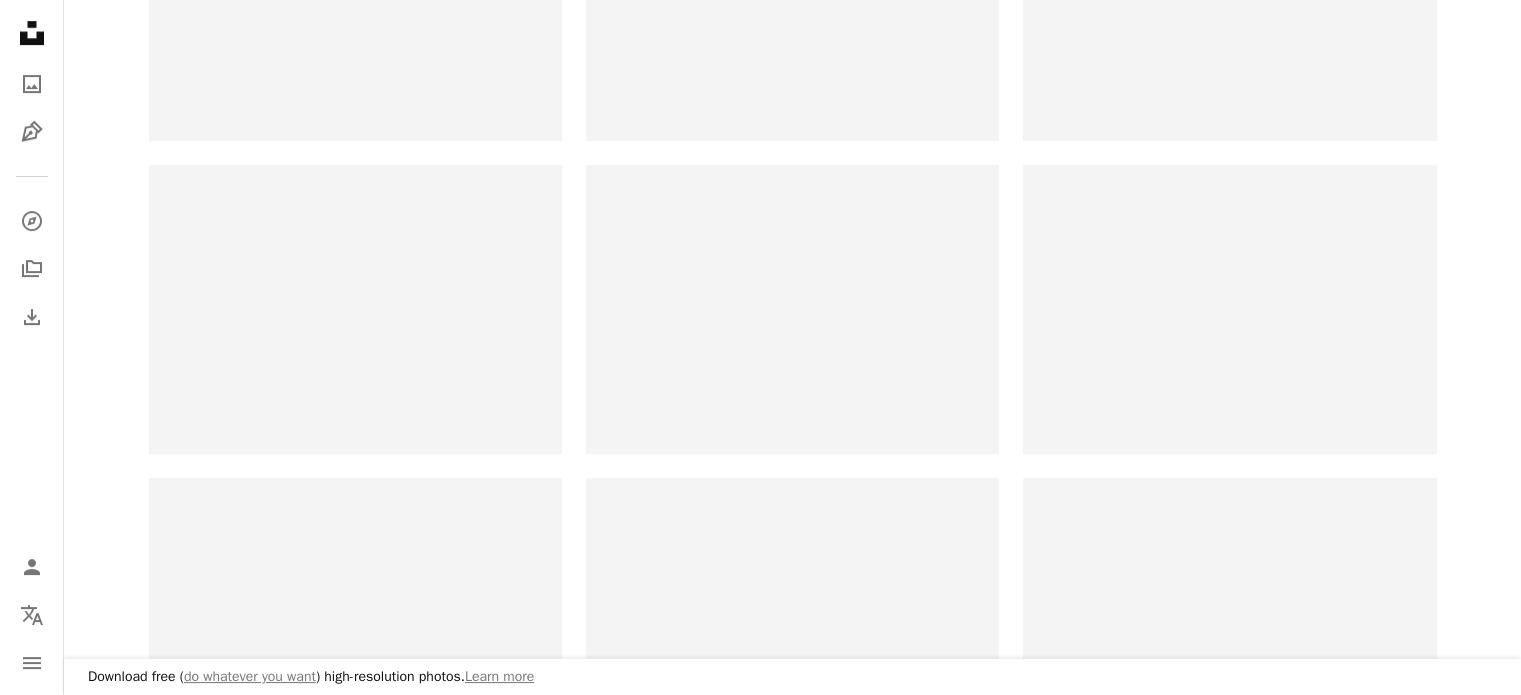 scroll, scrollTop: 0, scrollLeft: 0, axis: both 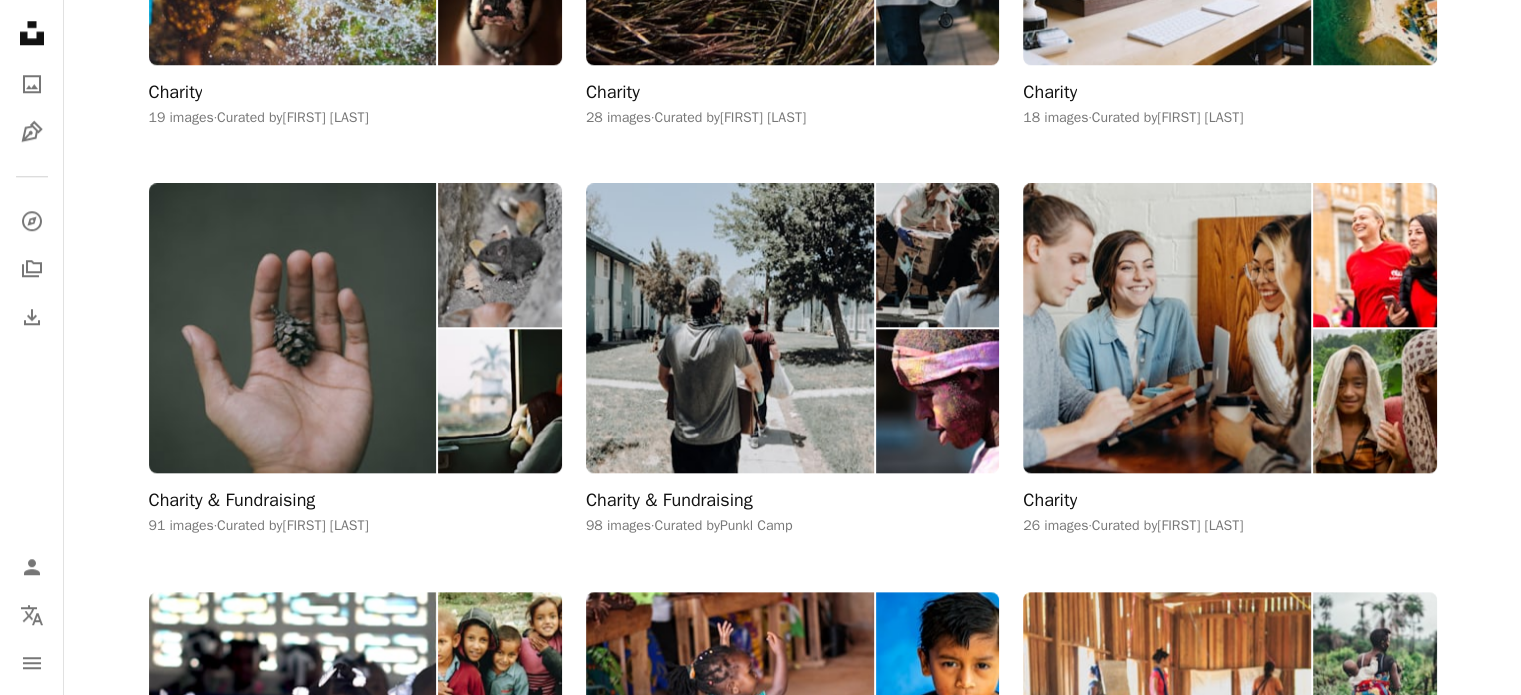 click on "26 images  ·  Curated by  [FIRST] [LAST]" at bounding box center [1229, 526] 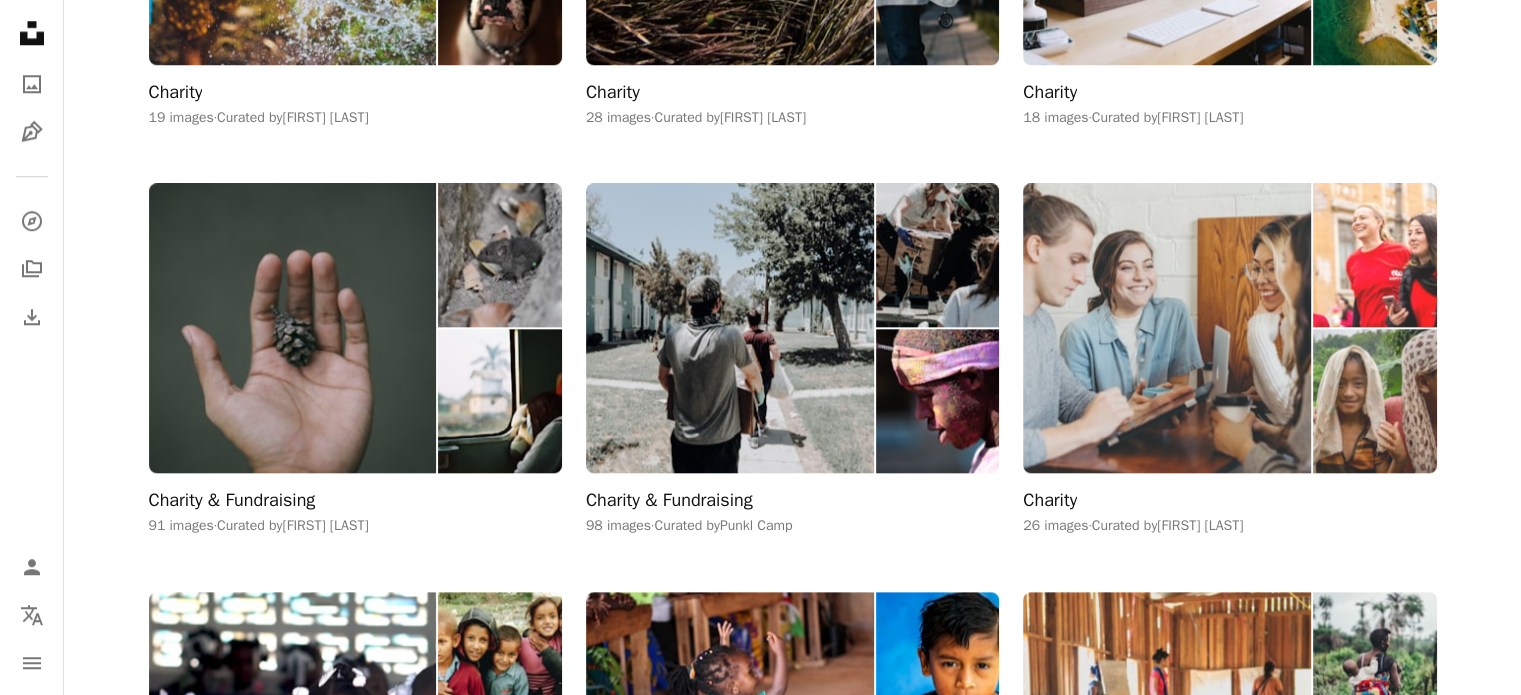 click at bounding box center [1167, 327] 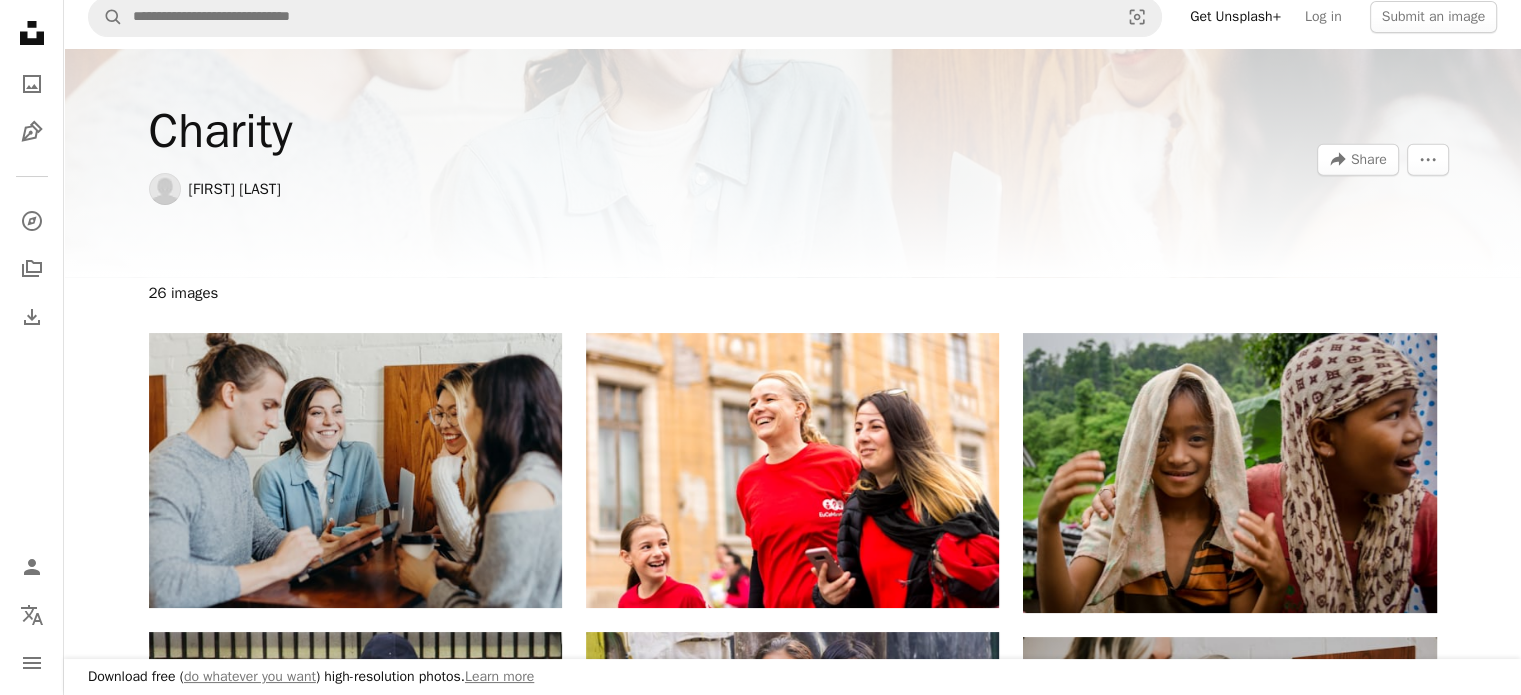 scroll, scrollTop: 0, scrollLeft: 0, axis: both 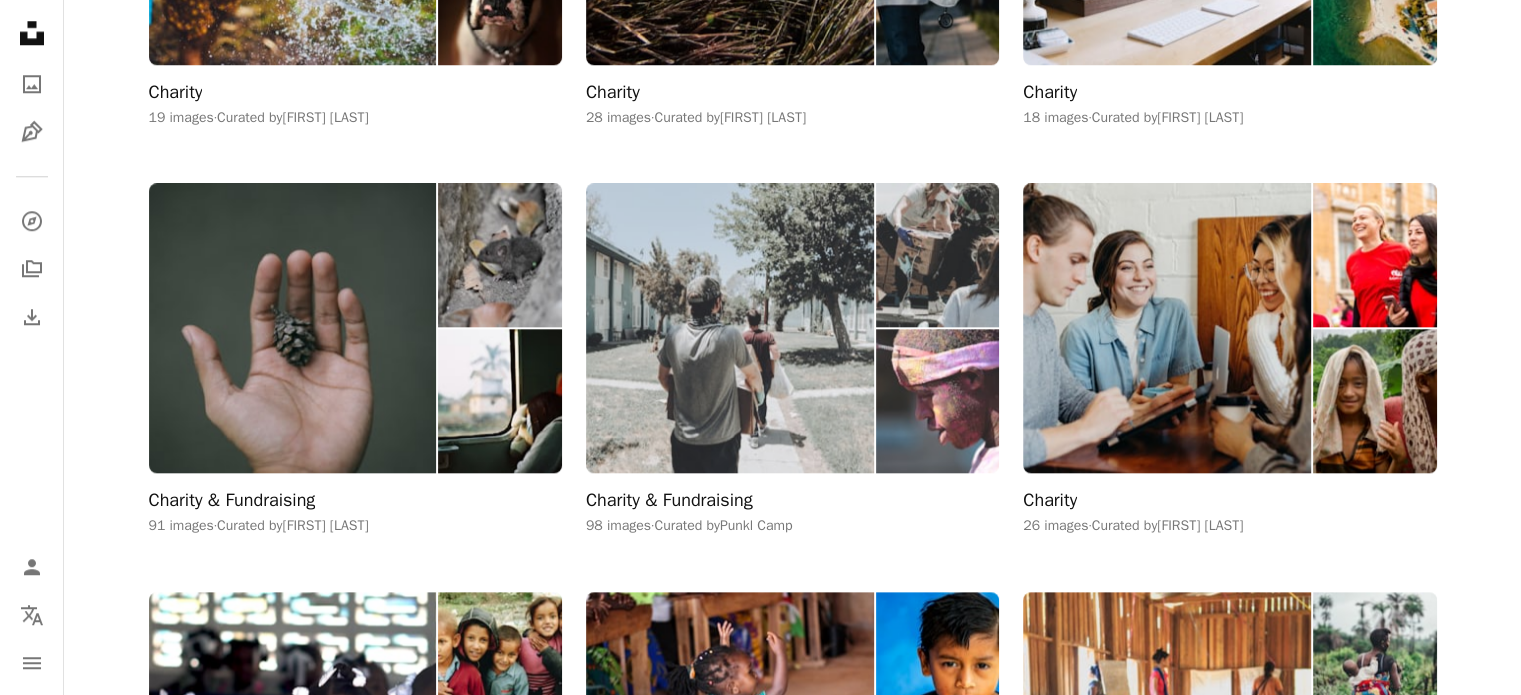 click on "Charity & Fundraising" at bounding box center (669, 501) 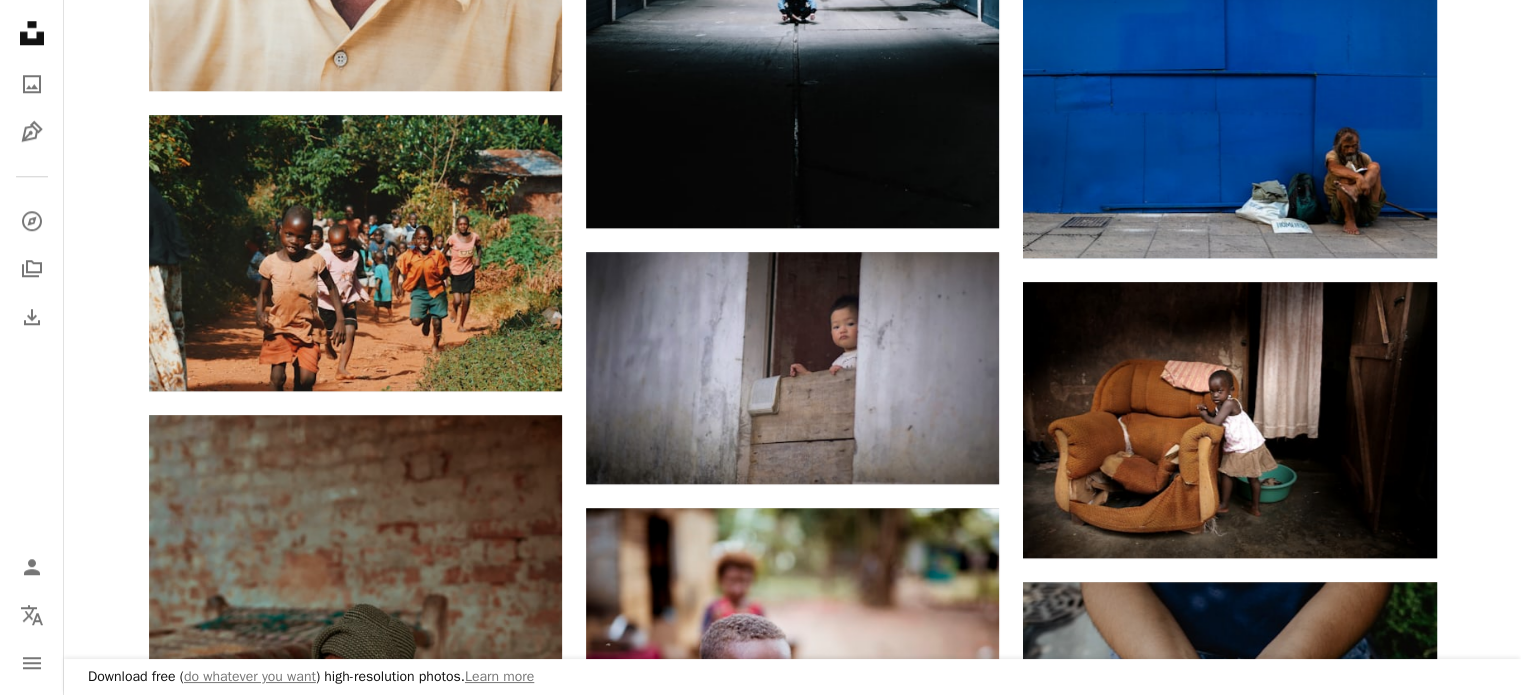 scroll, scrollTop: 0, scrollLeft: 0, axis: both 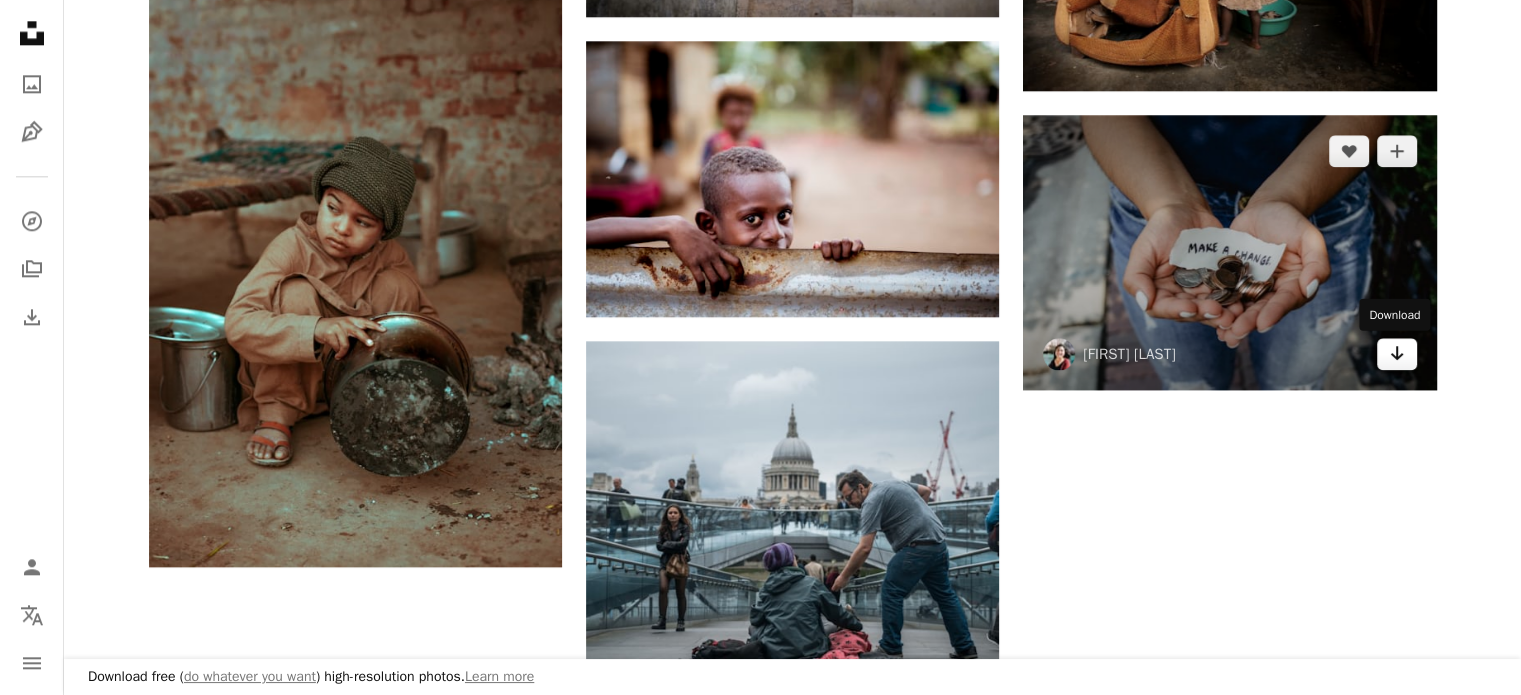 click on "Arrow pointing down" 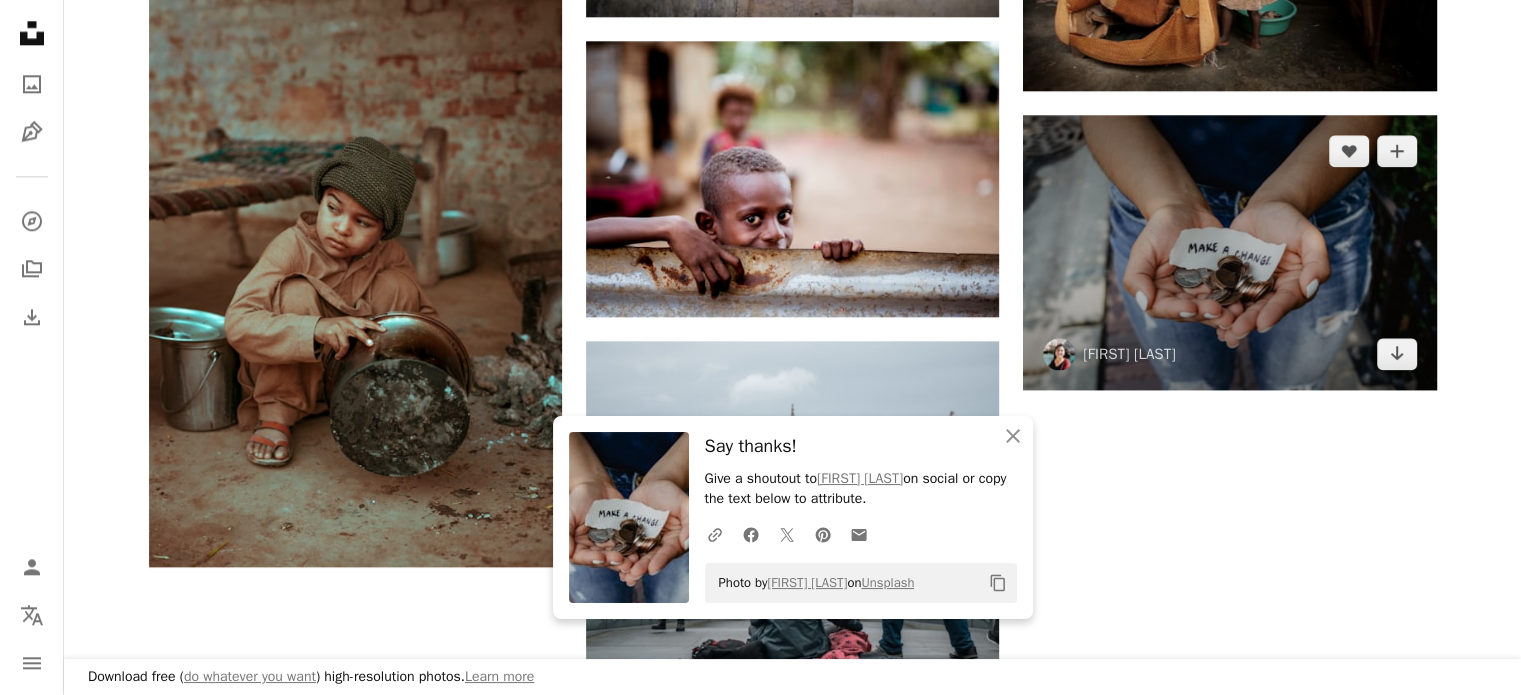 scroll, scrollTop: 1552, scrollLeft: 0, axis: vertical 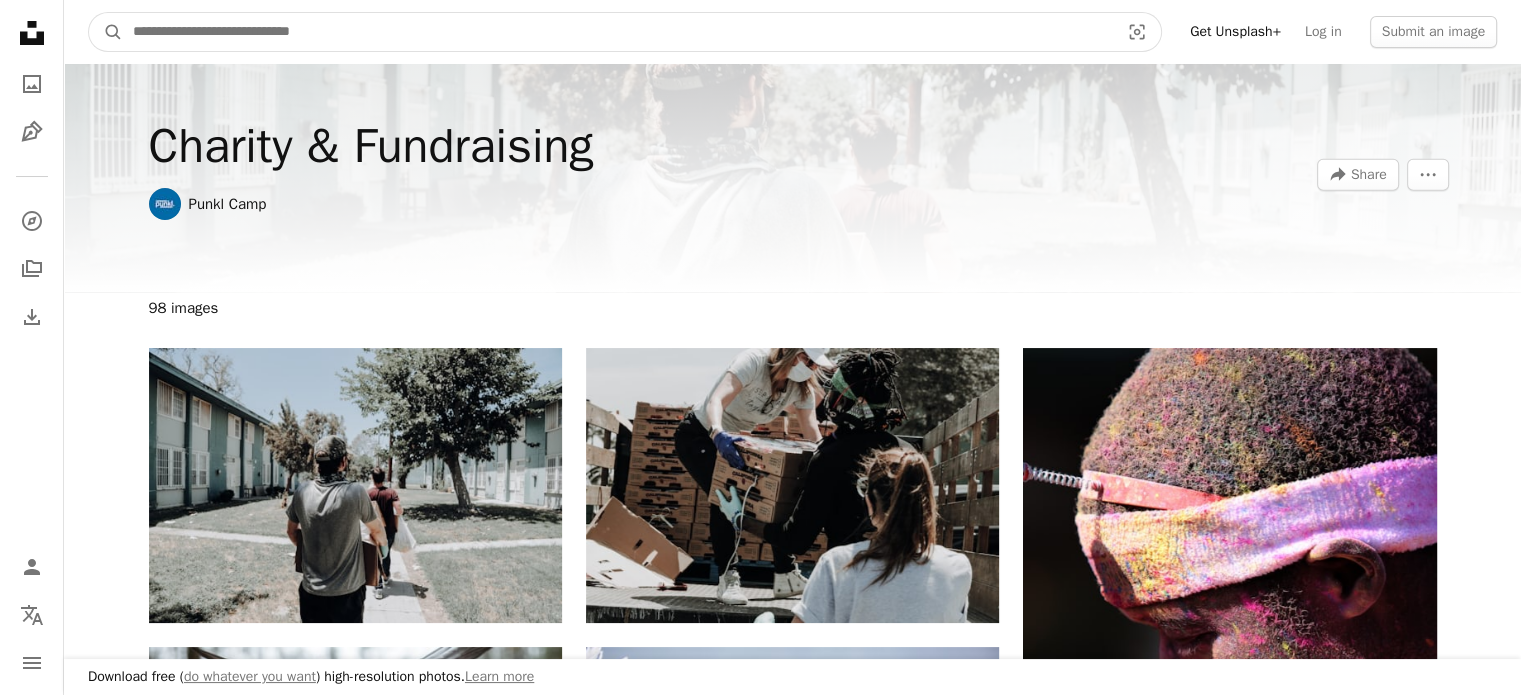 click at bounding box center [618, 32] 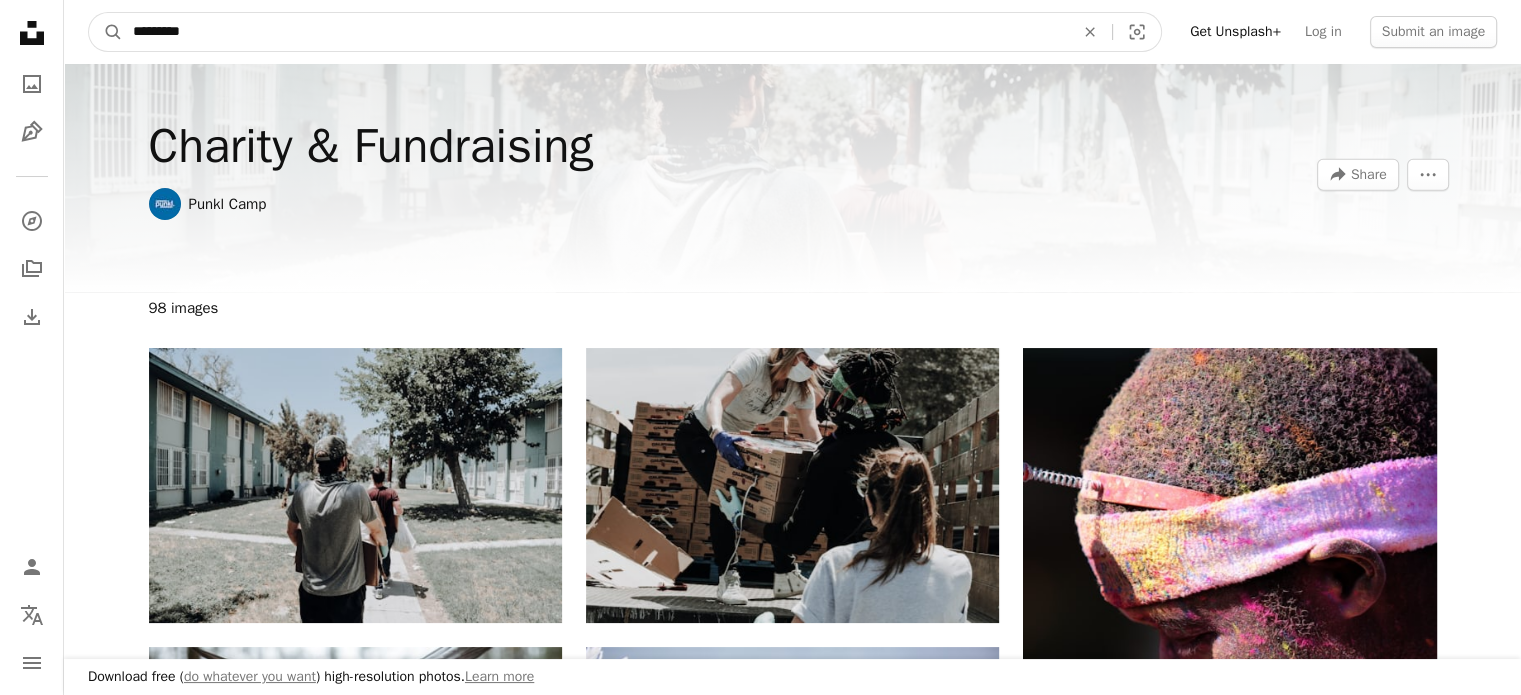 type on "*********" 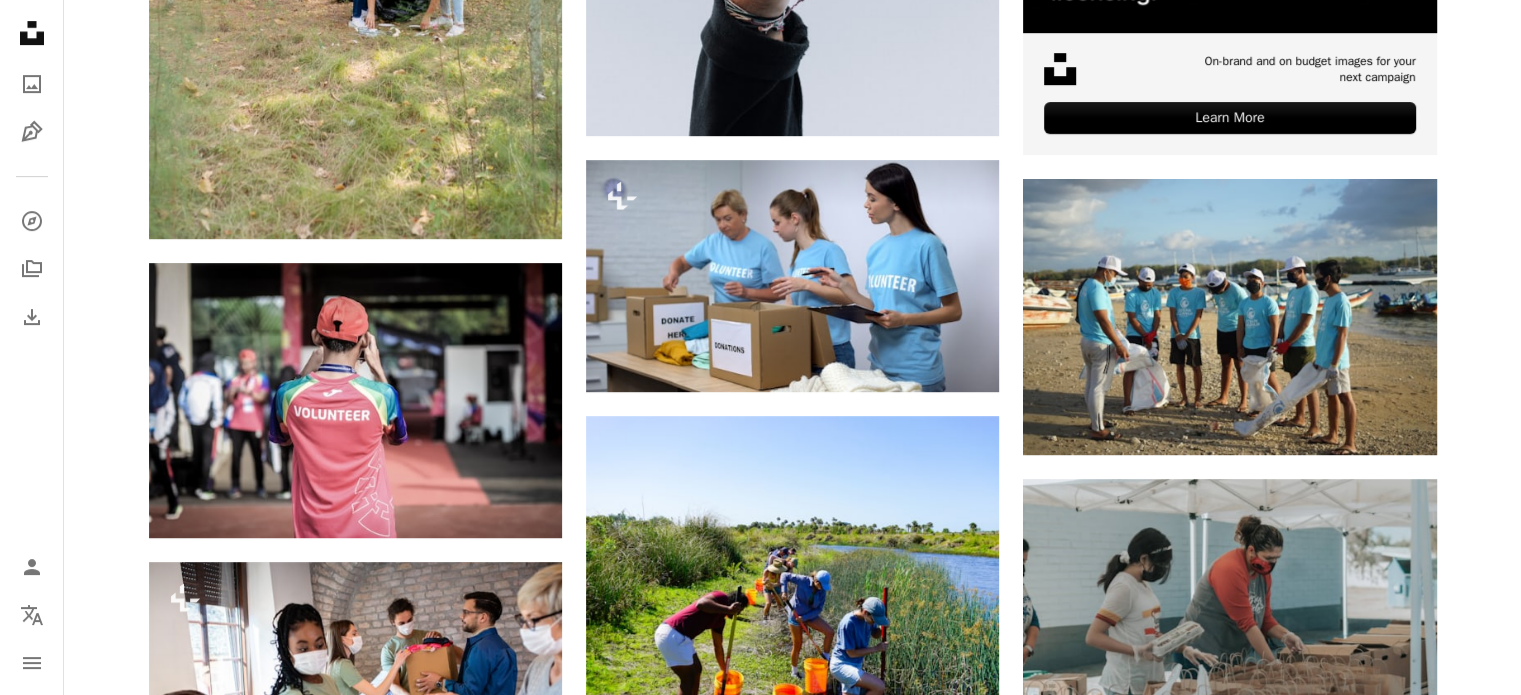 scroll, scrollTop: 902, scrollLeft: 0, axis: vertical 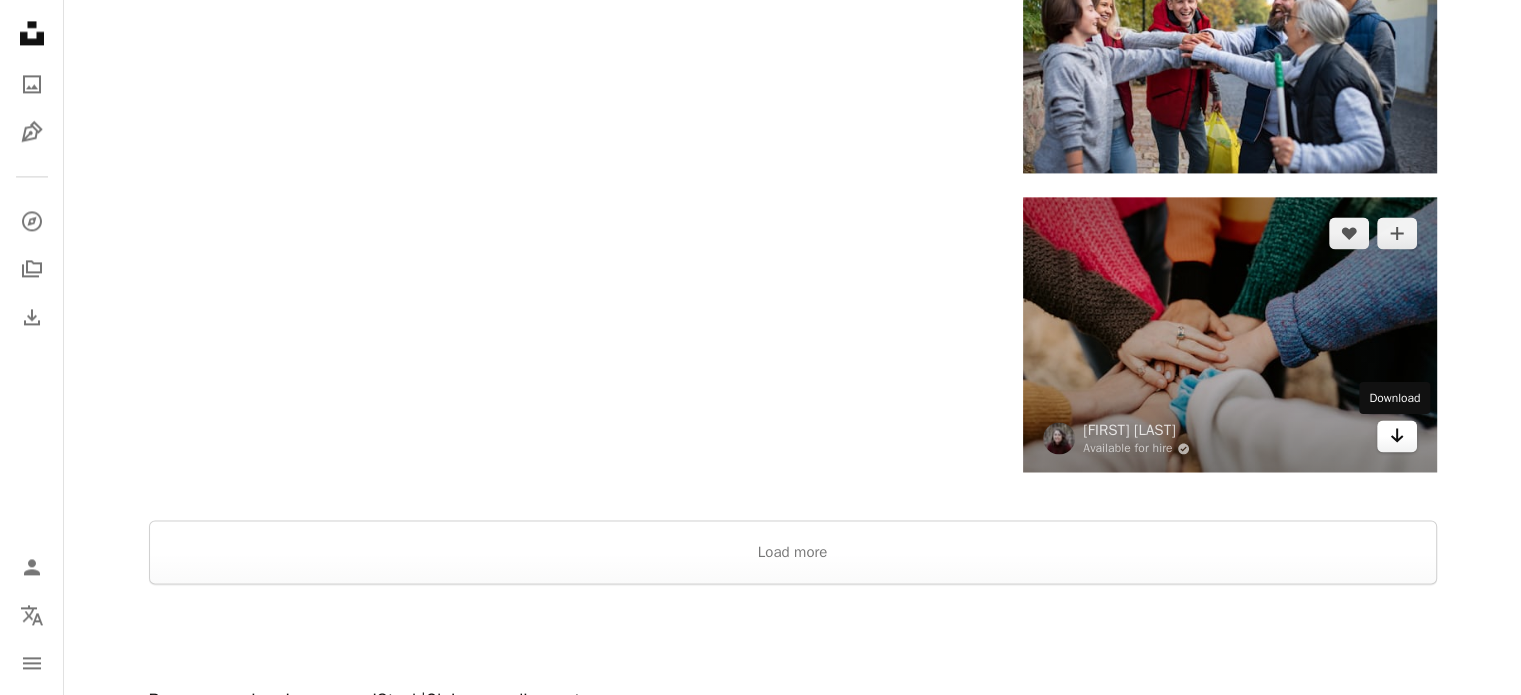 click on "Arrow pointing down" 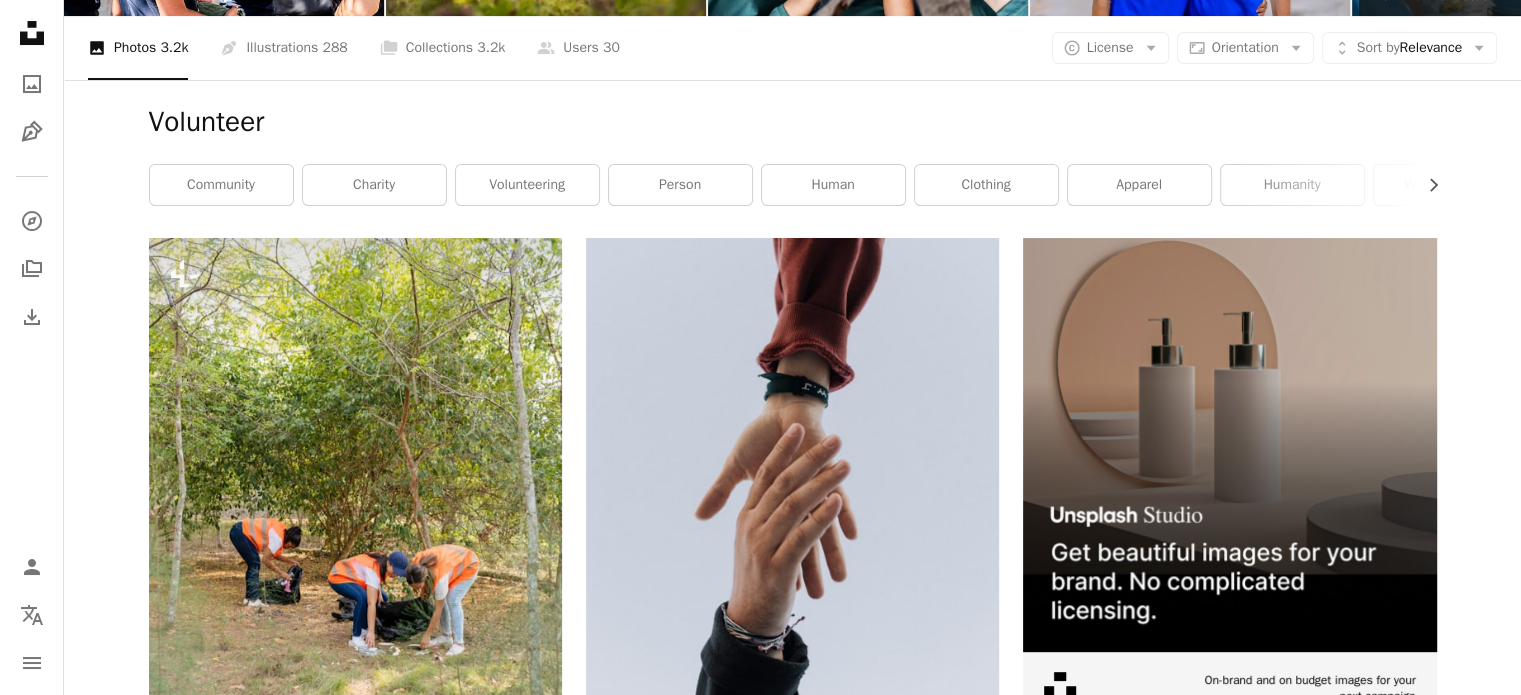 scroll, scrollTop: 43, scrollLeft: 0, axis: vertical 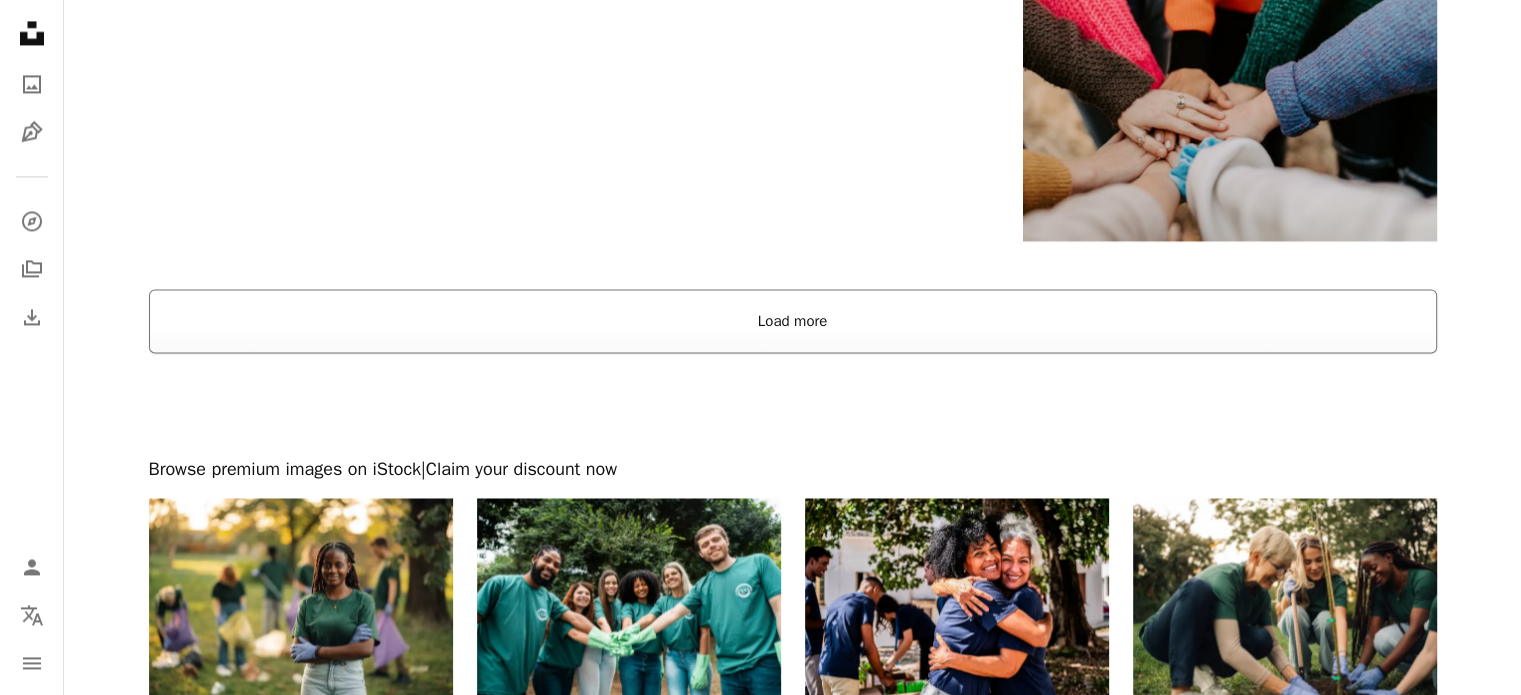 click on "Load more" at bounding box center (793, 321) 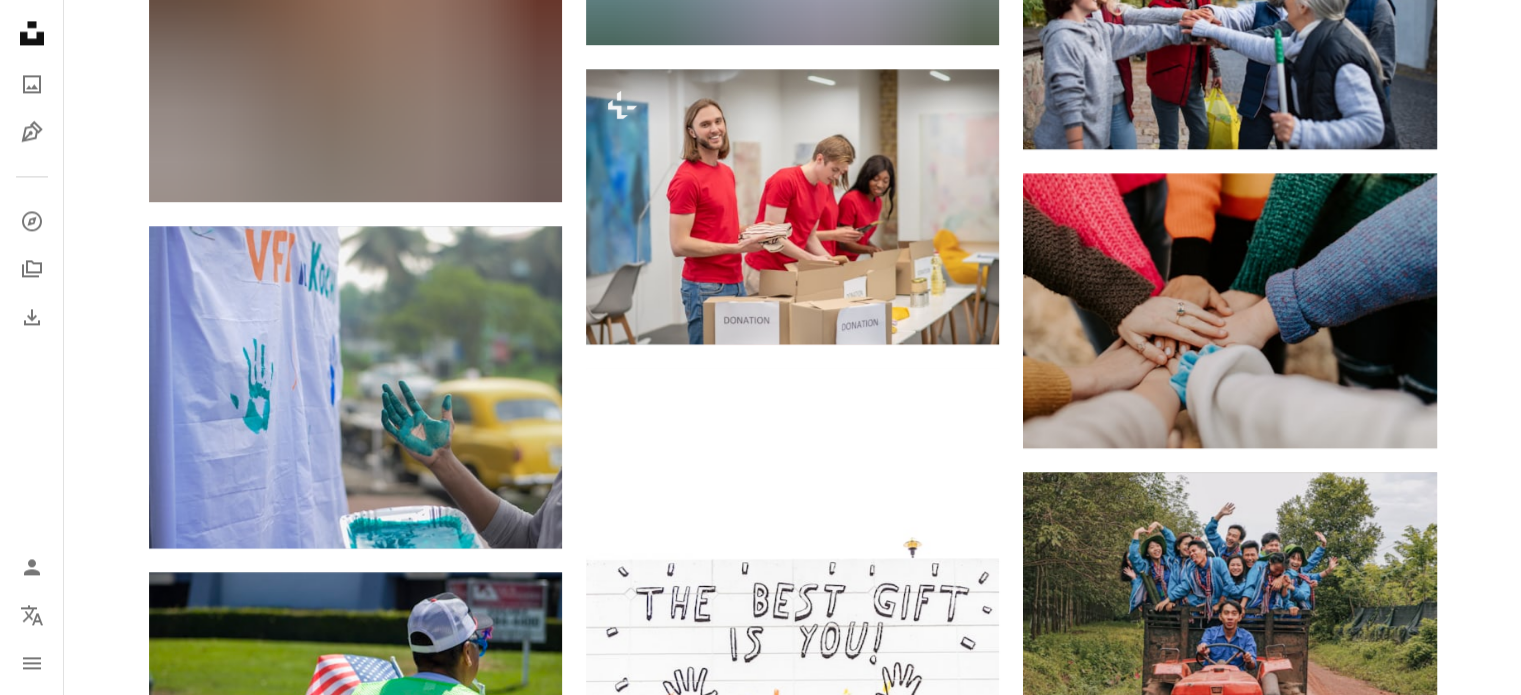scroll, scrollTop: 3001, scrollLeft: 0, axis: vertical 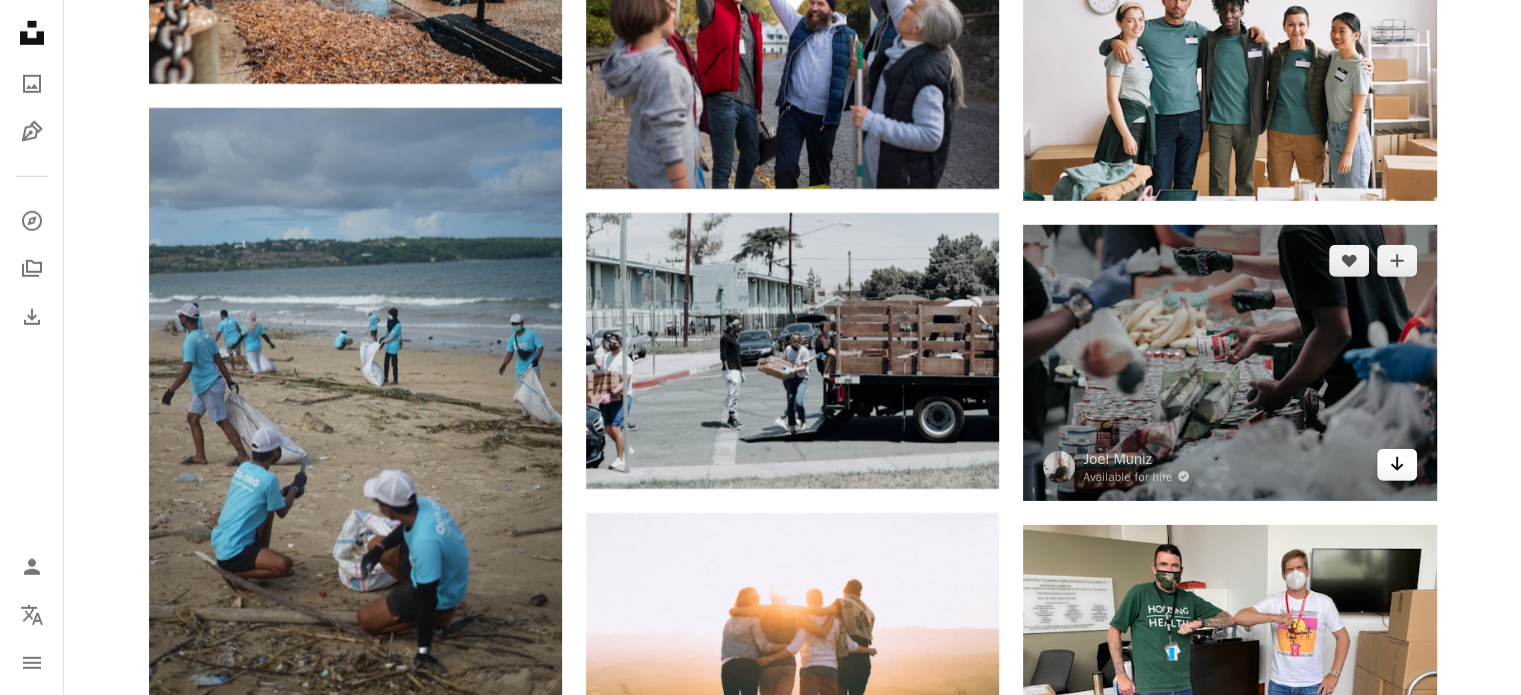 click on "Arrow pointing down" 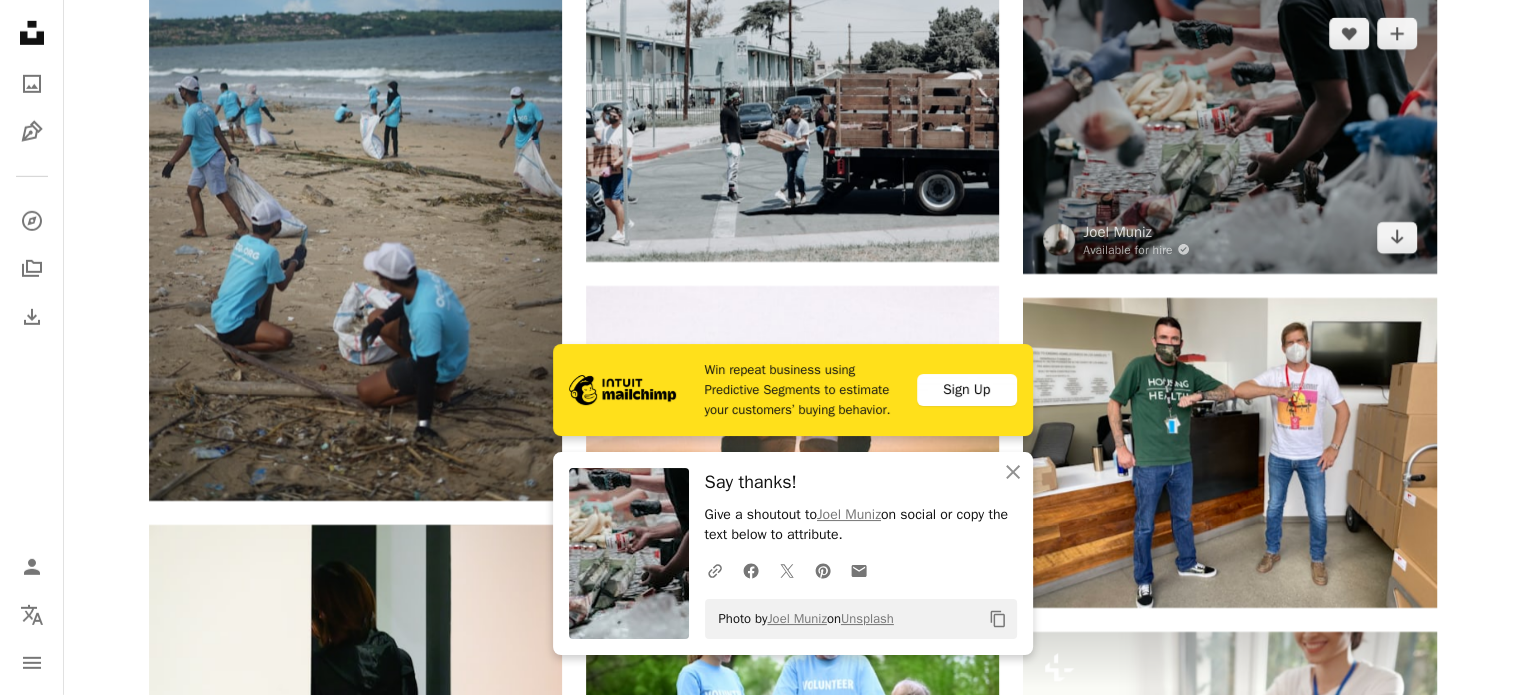 scroll, scrollTop: 6453, scrollLeft: 0, axis: vertical 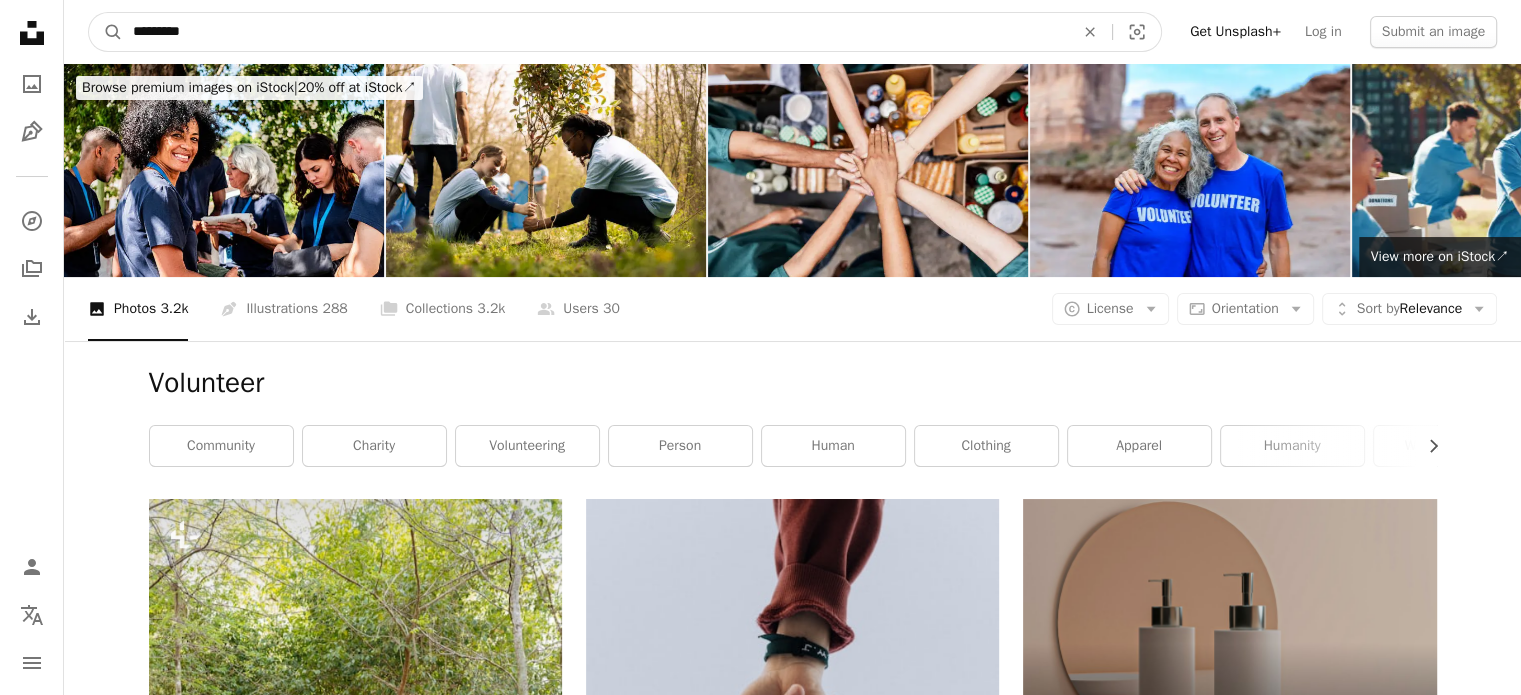click on "*********" at bounding box center (595, 32) 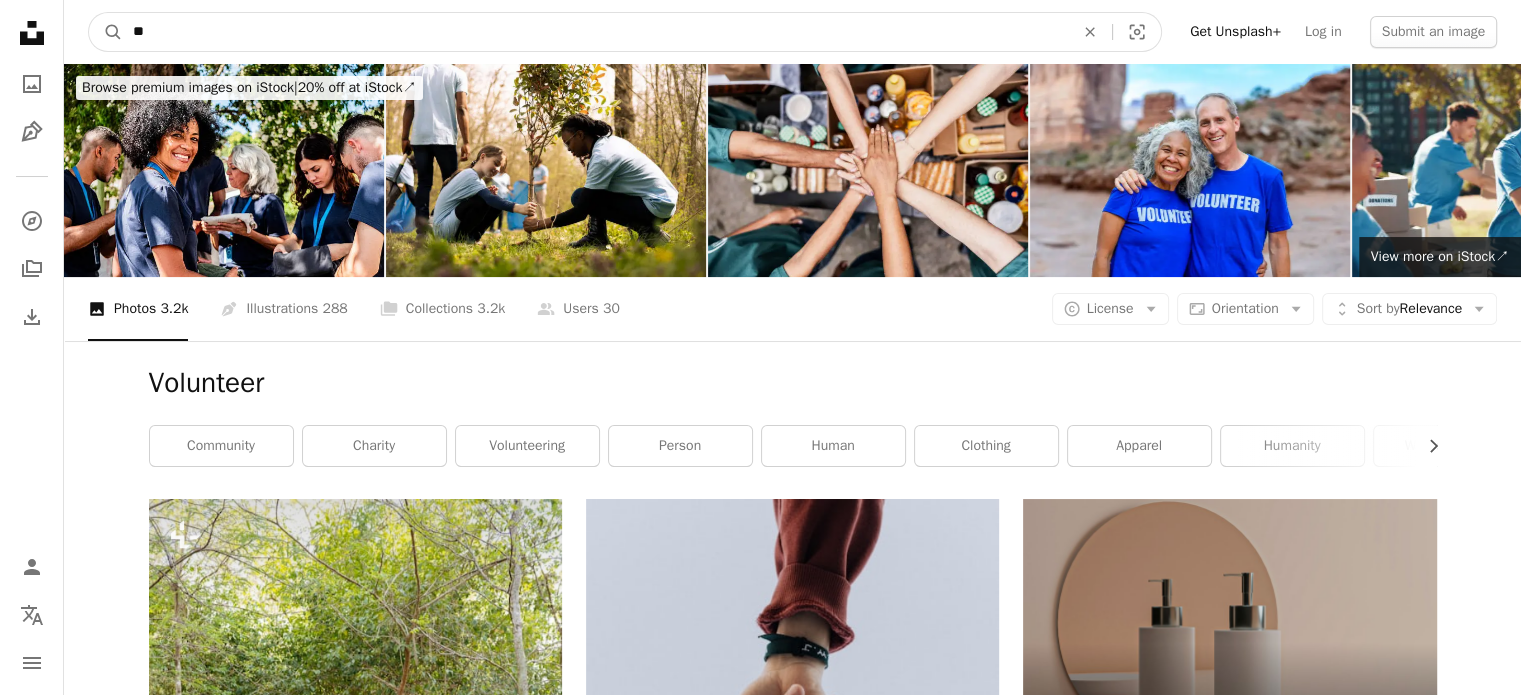 type on "*" 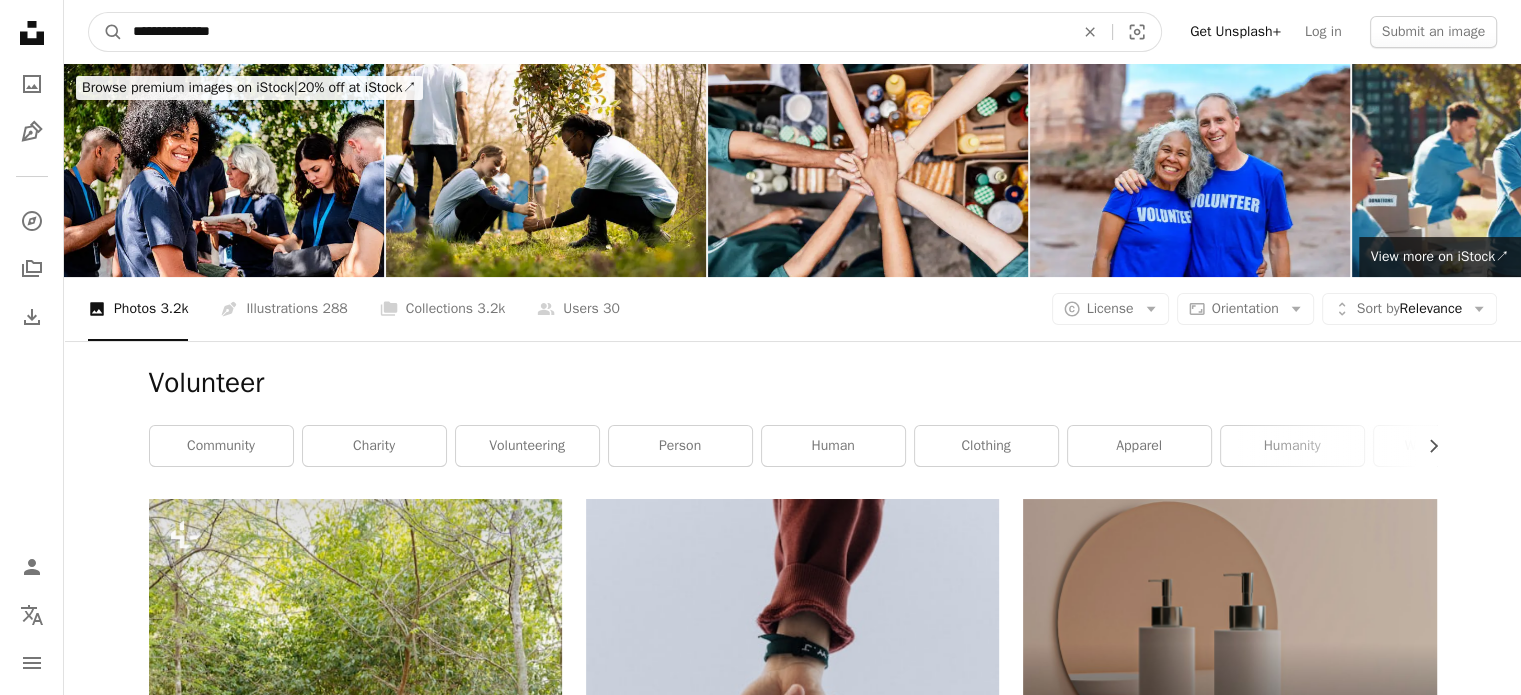 type on "**********" 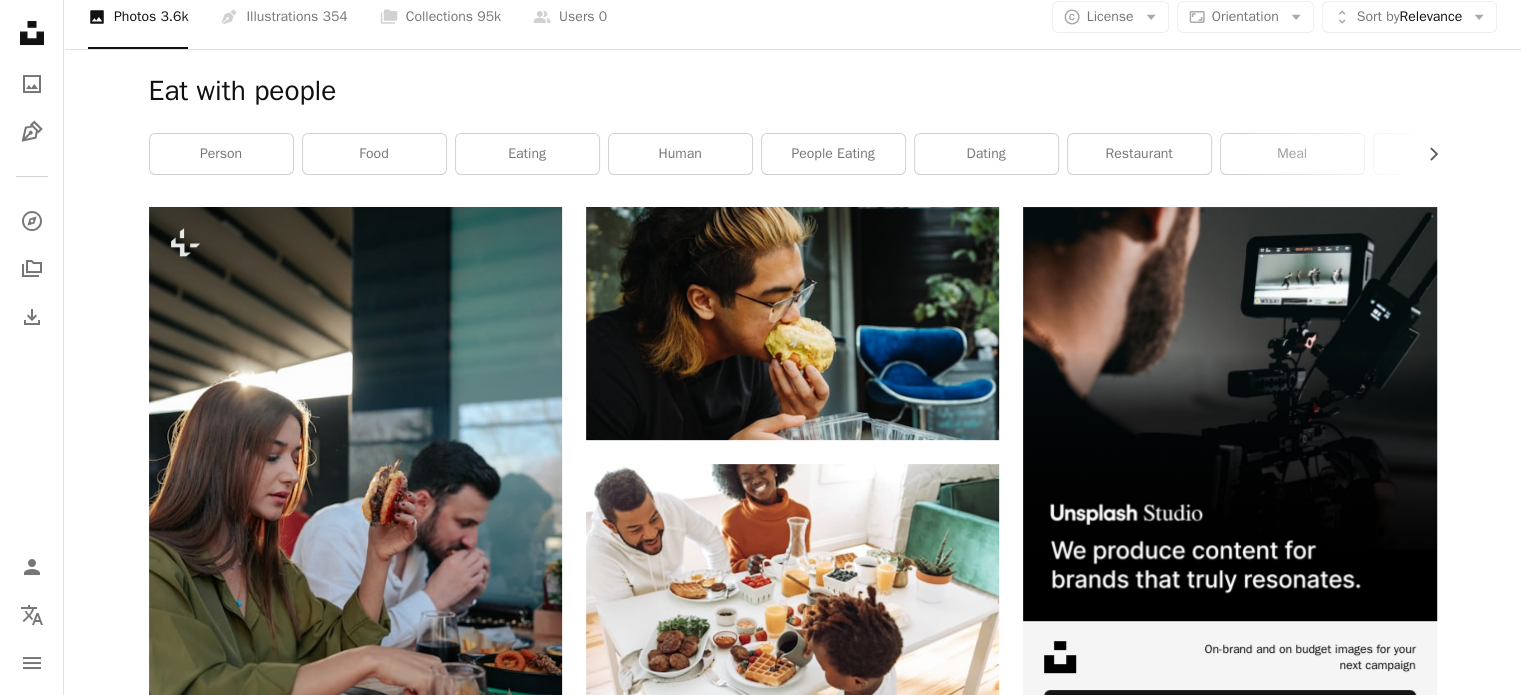 scroll, scrollTop: 0, scrollLeft: 0, axis: both 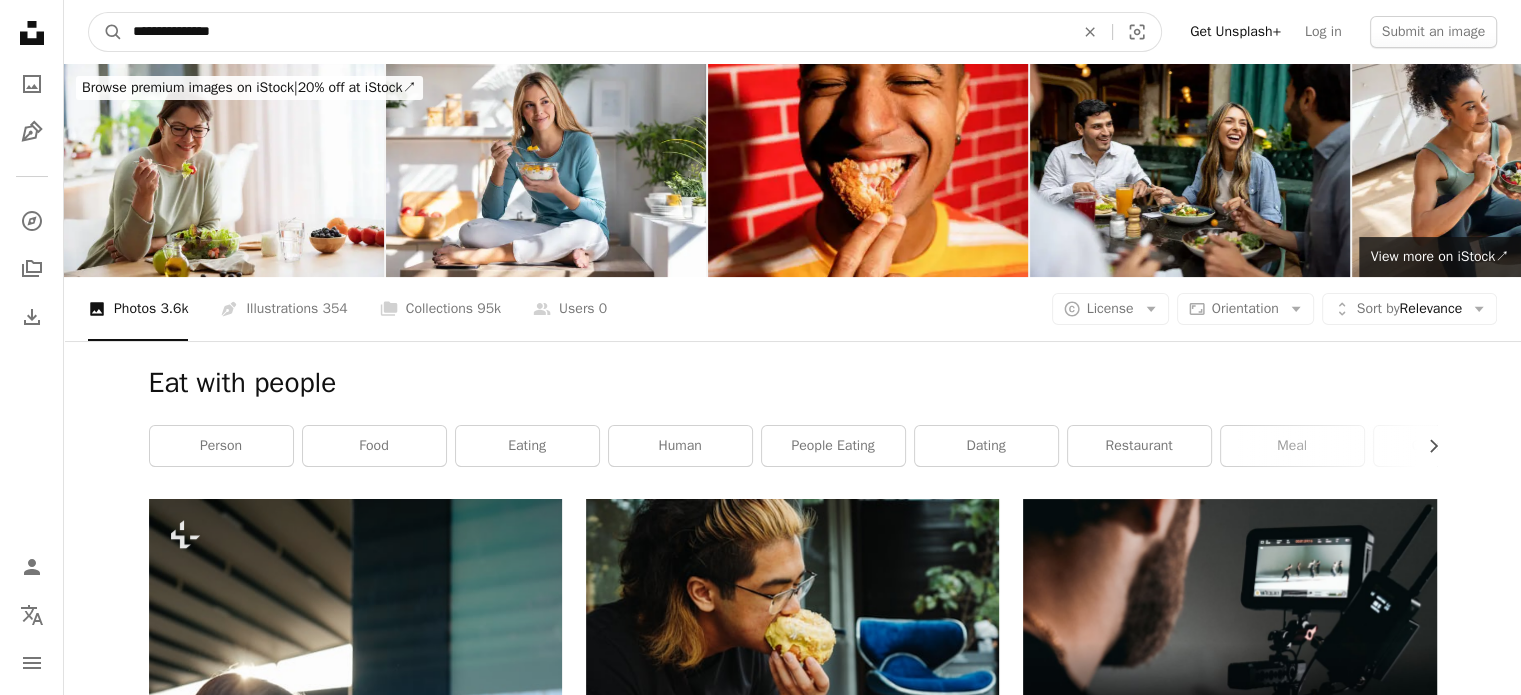 click on "**********" at bounding box center (595, 32) 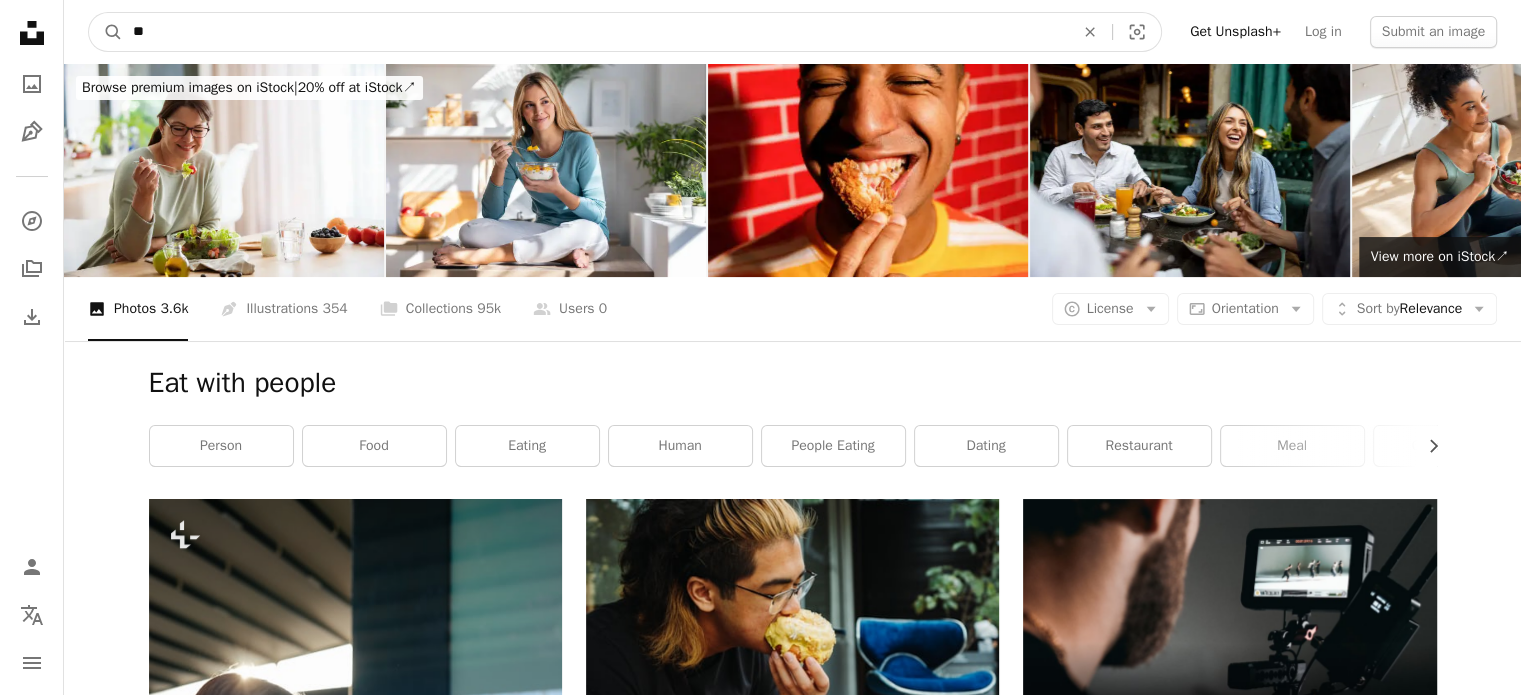 type on "*" 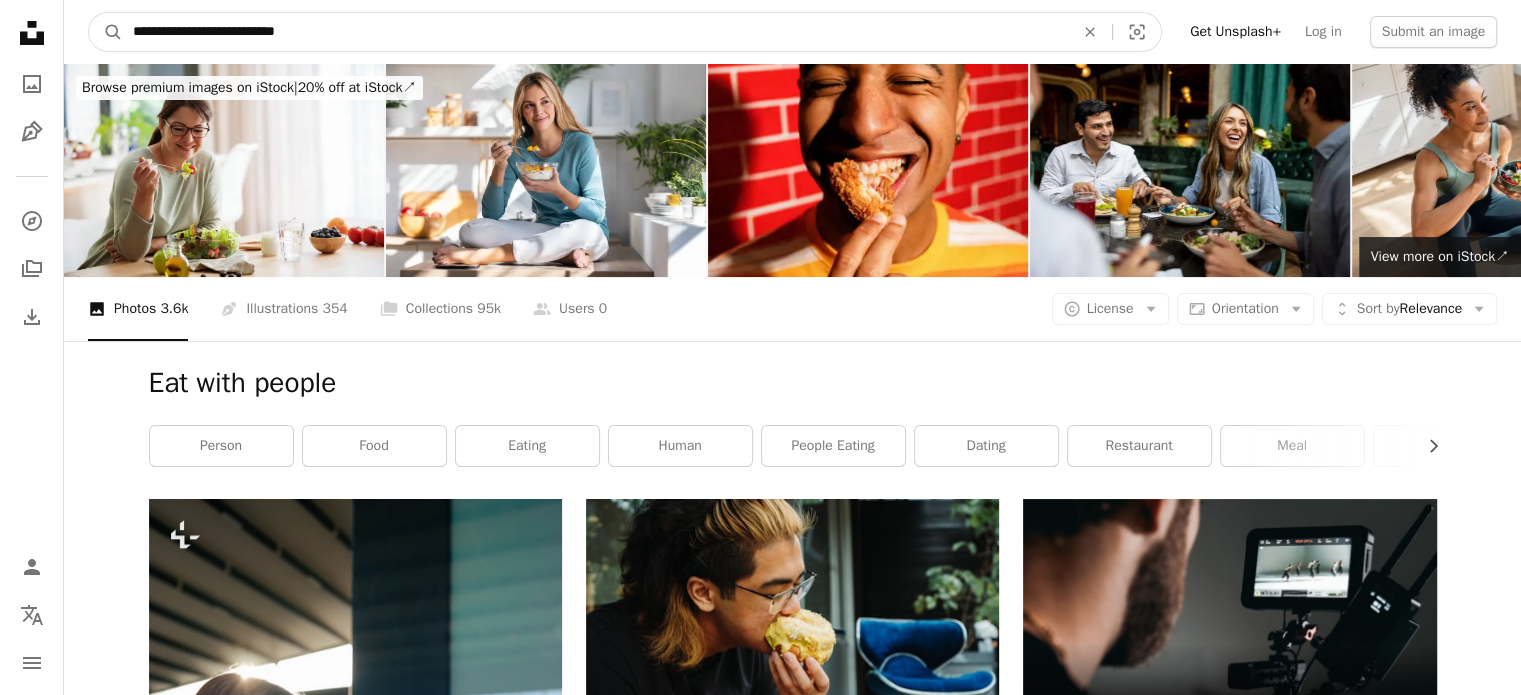 type on "**********" 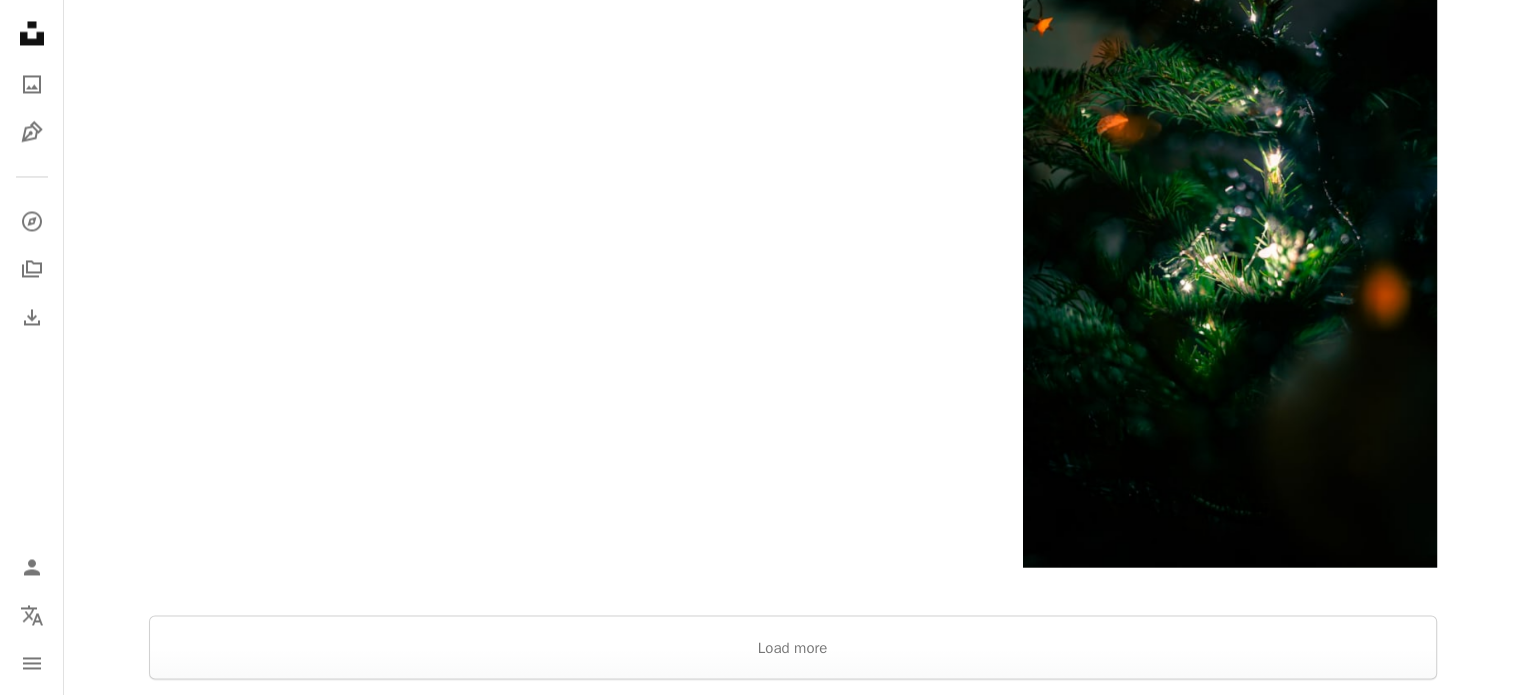 scroll, scrollTop: 3585, scrollLeft: 0, axis: vertical 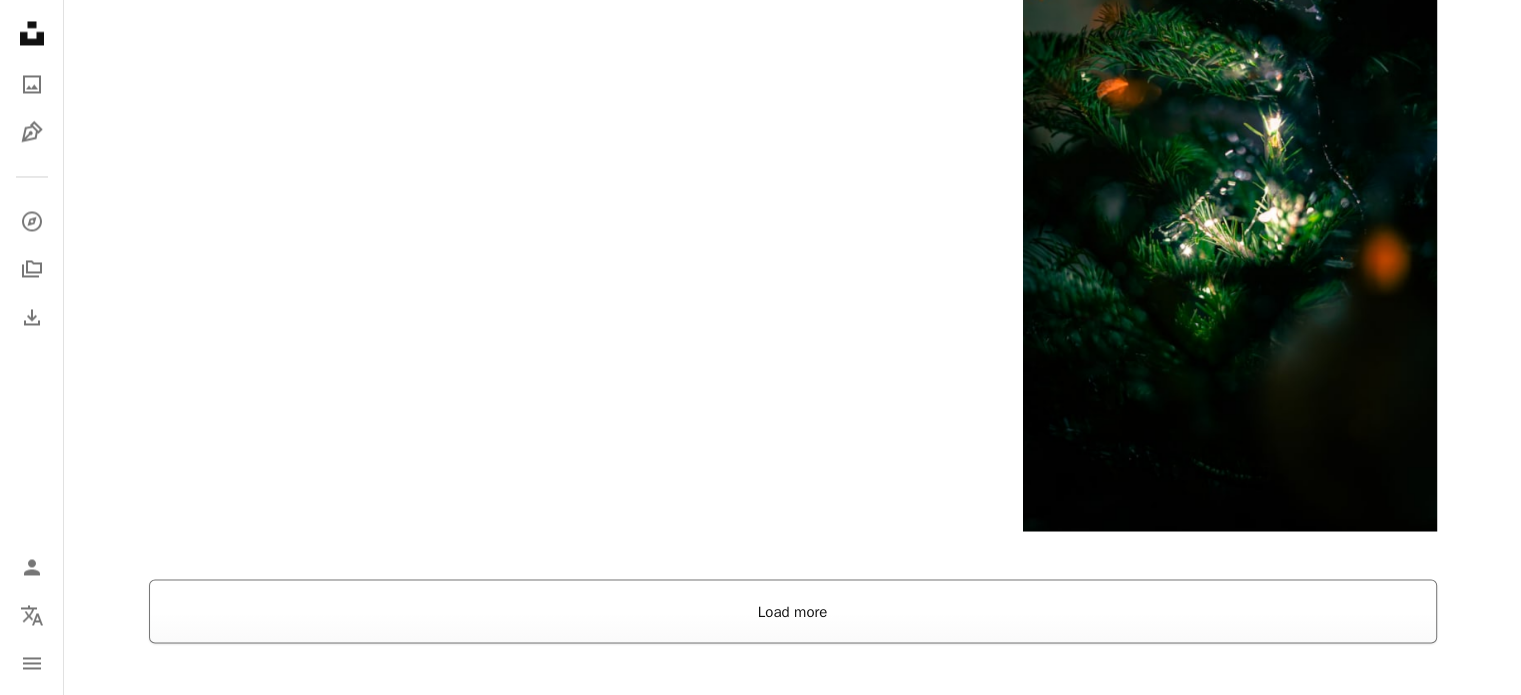 click on "Load more" at bounding box center (793, 611) 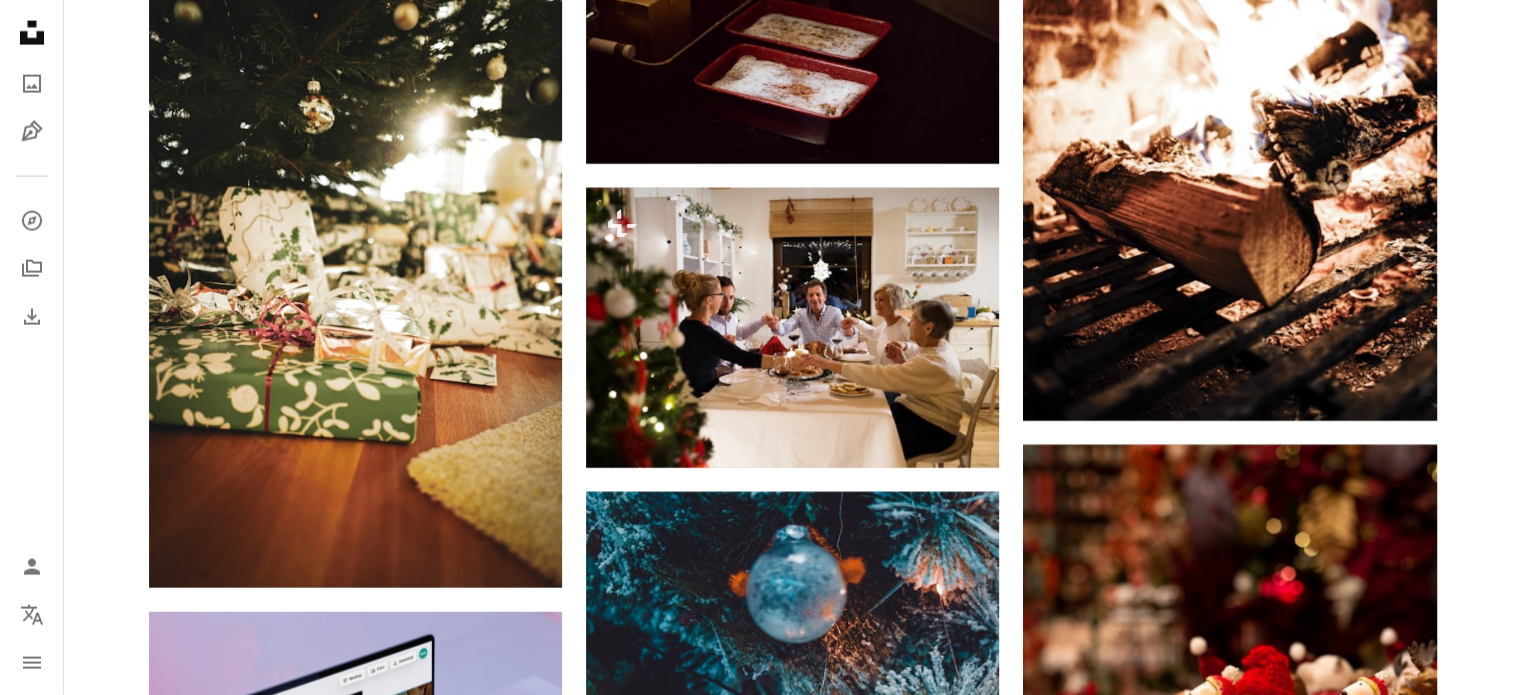 scroll, scrollTop: 4679, scrollLeft: 0, axis: vertical 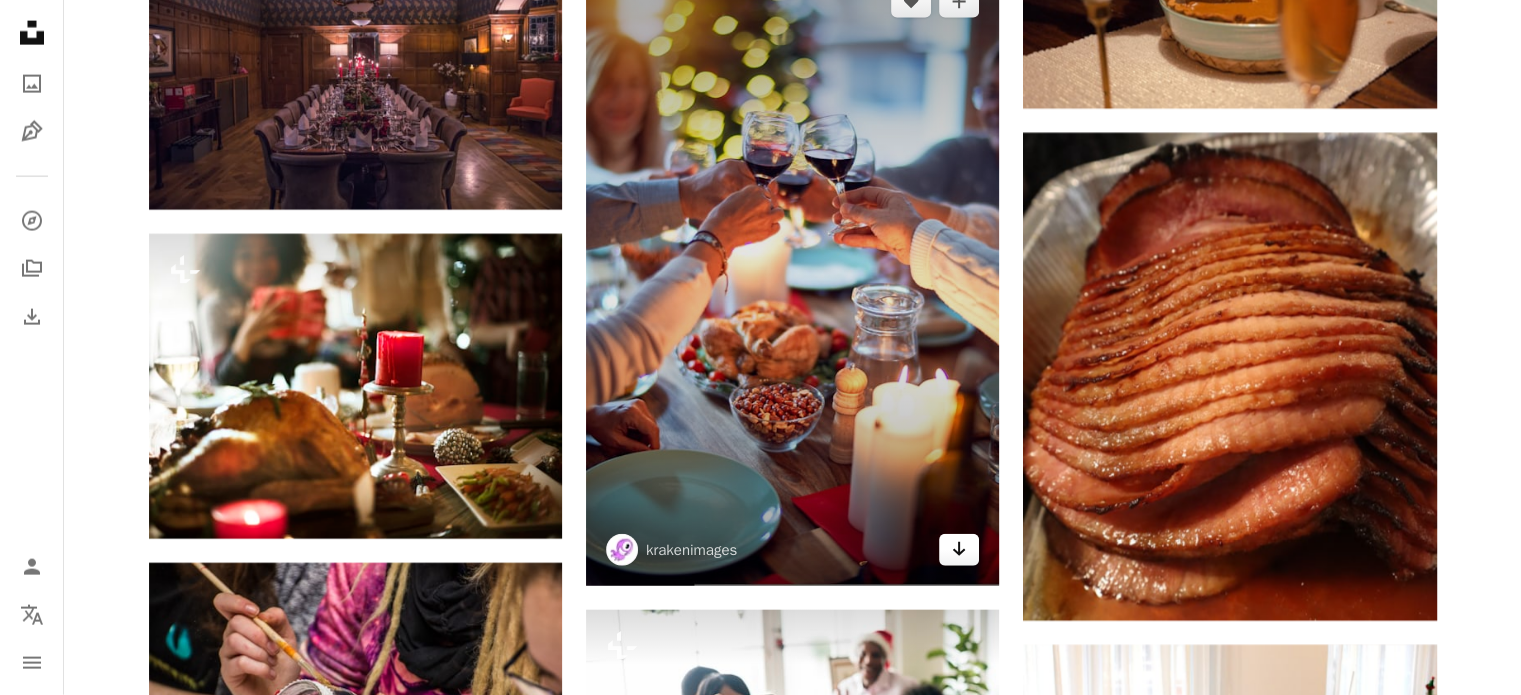 click on "Arrow pointing down" 